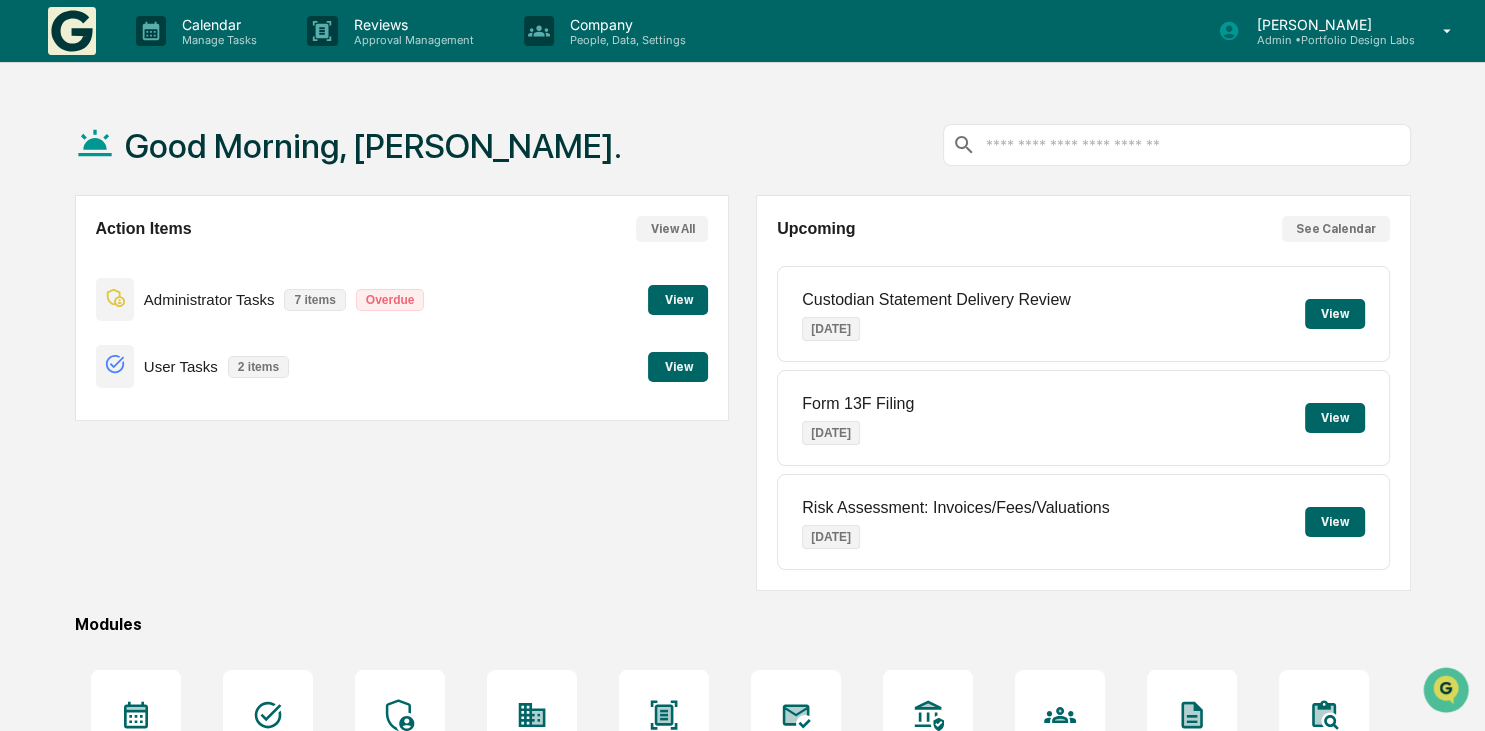 scroll, scrollTop: 0, scrollLeft: 0, axis: both 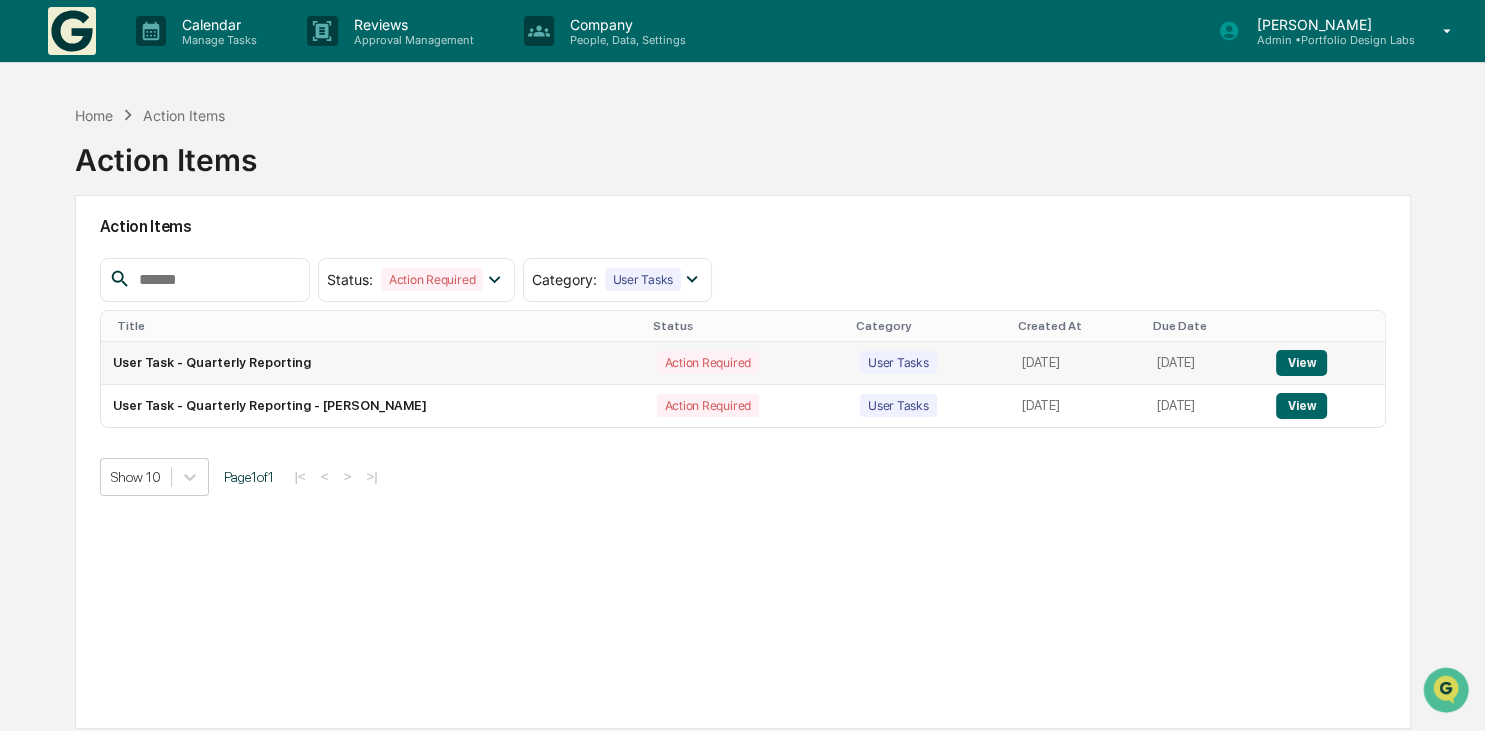 click on "View" at bounding box center (1301, 363) 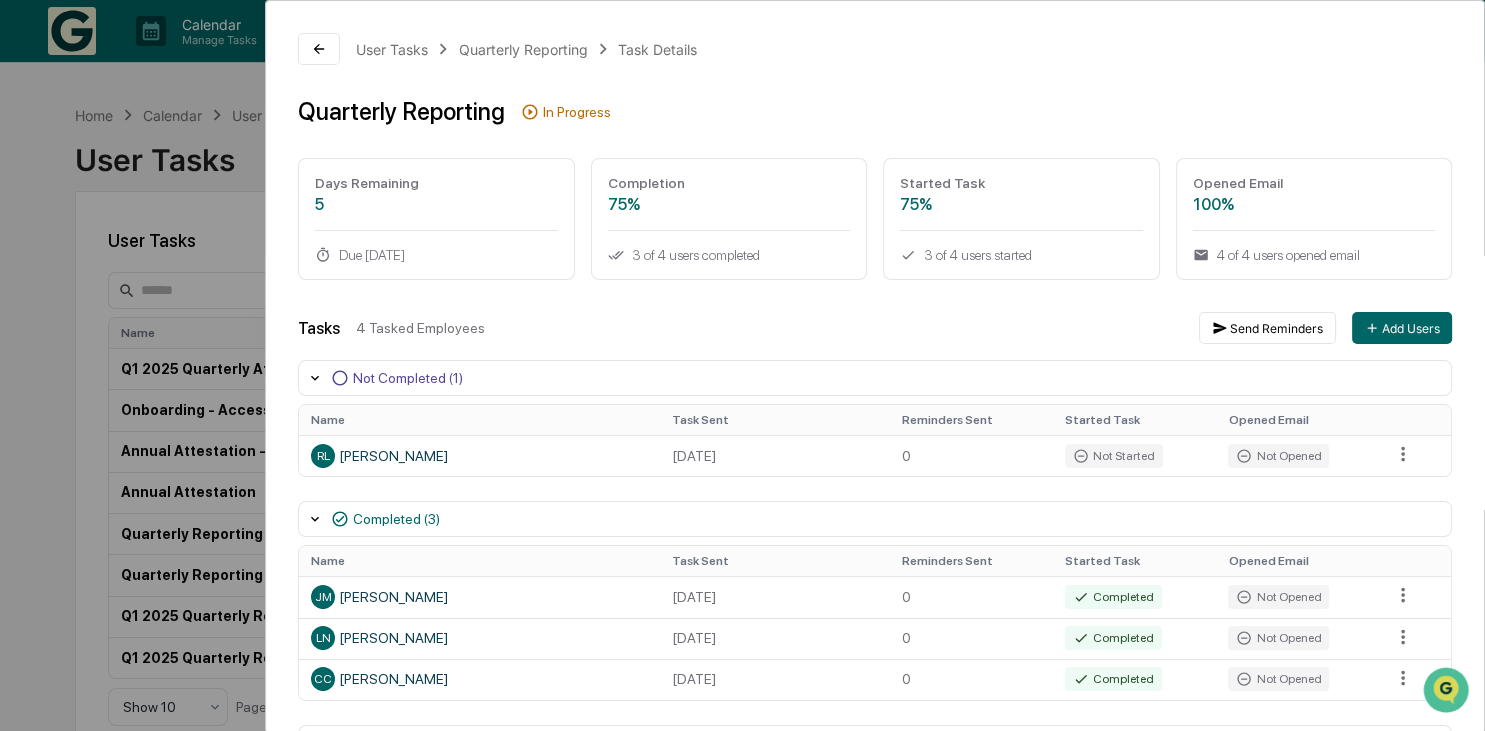 click on "User Tasks Quarterly Reporting Task Details Quarterly Reporting In Progress Days Remaining 5 Due [DATE] Completion 75% 3 of 4 users completed Started Task 75% 3 of 4 users started Opened Email 100% 4 of 4 users opened email Tasks 4 Tasked Employees Send Reminders Add Users Not Completed (1) Name Task Sent Reminders Sent Started Task Opened Email [PERSON_NAME] [DATE] 0 Not Started Not Opened Completed (3) Name Task Sent Reminders Sent Started Task Opened Email [PERSON_NAME] [DATE] 0 Completed Not Opened LN [PERSON_NAME] [DATE] 0 Completed Not Opened CC [PERSON_NAME] [DATE] 0 Completed Not Opened Manually Closed / Employee Terminated (0) Name Task Sent Reminders Sent Started Task Opened Email" at bounding box center [742, 365] 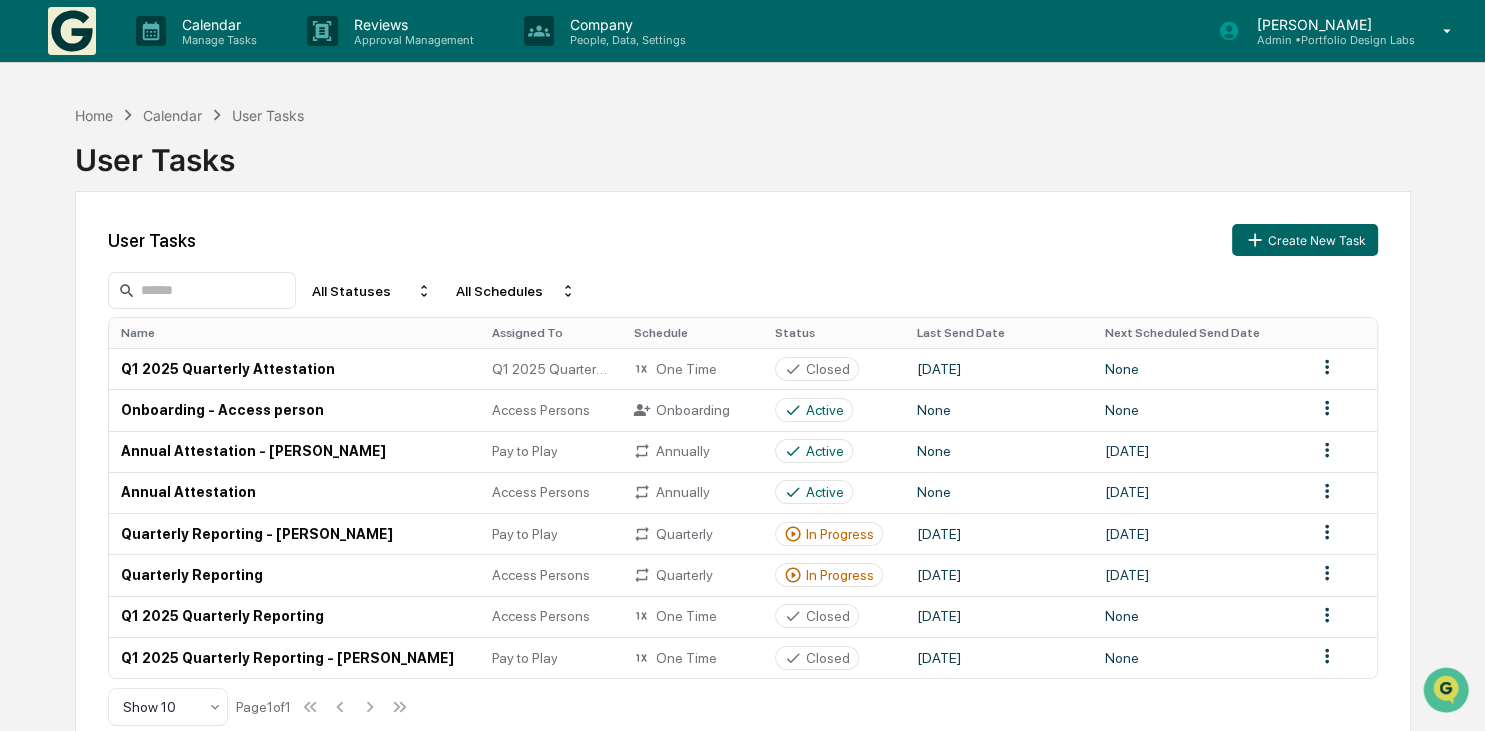 click on "[PERSON_NAME]" at bounding box center (1327, 24) 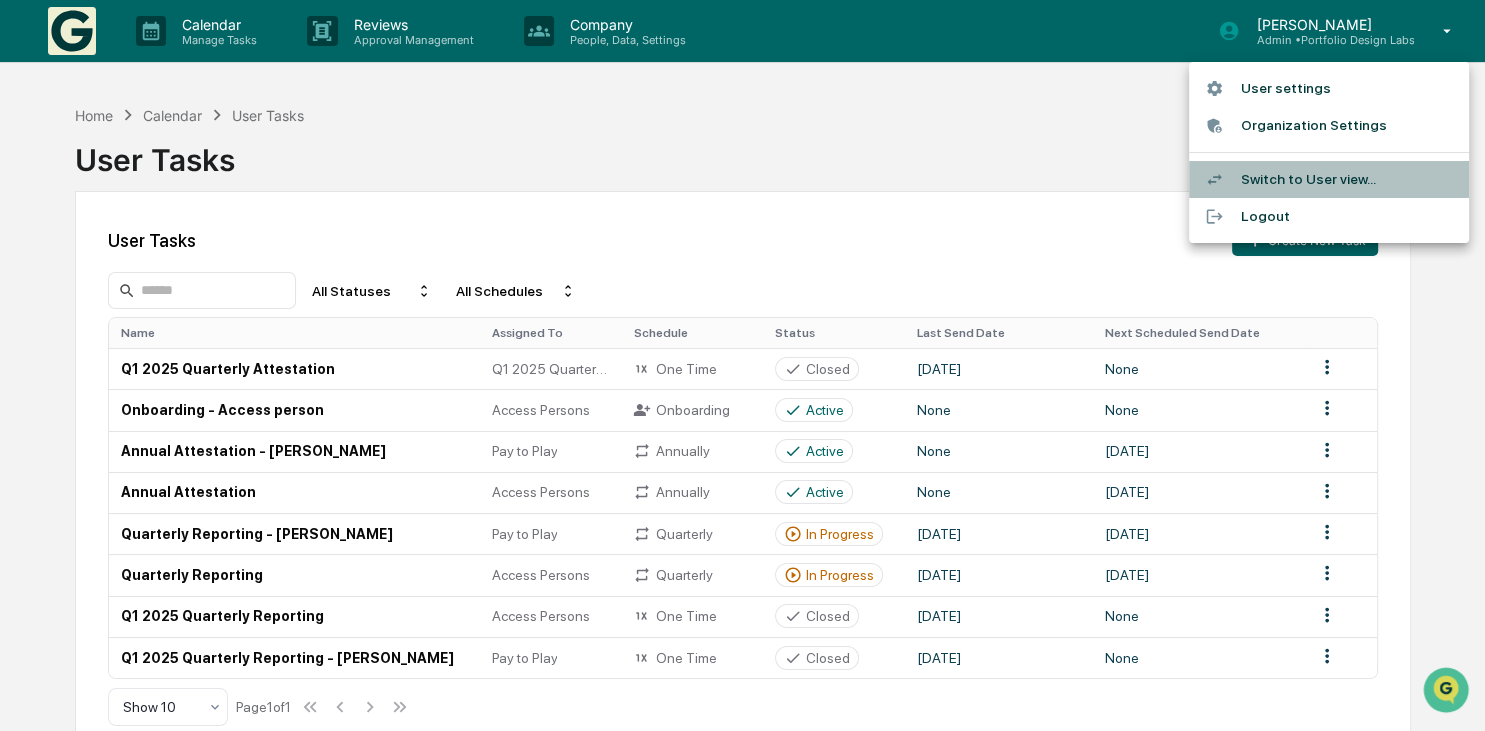 click on "Switch to User view..." at bounding box center (1329, 179) 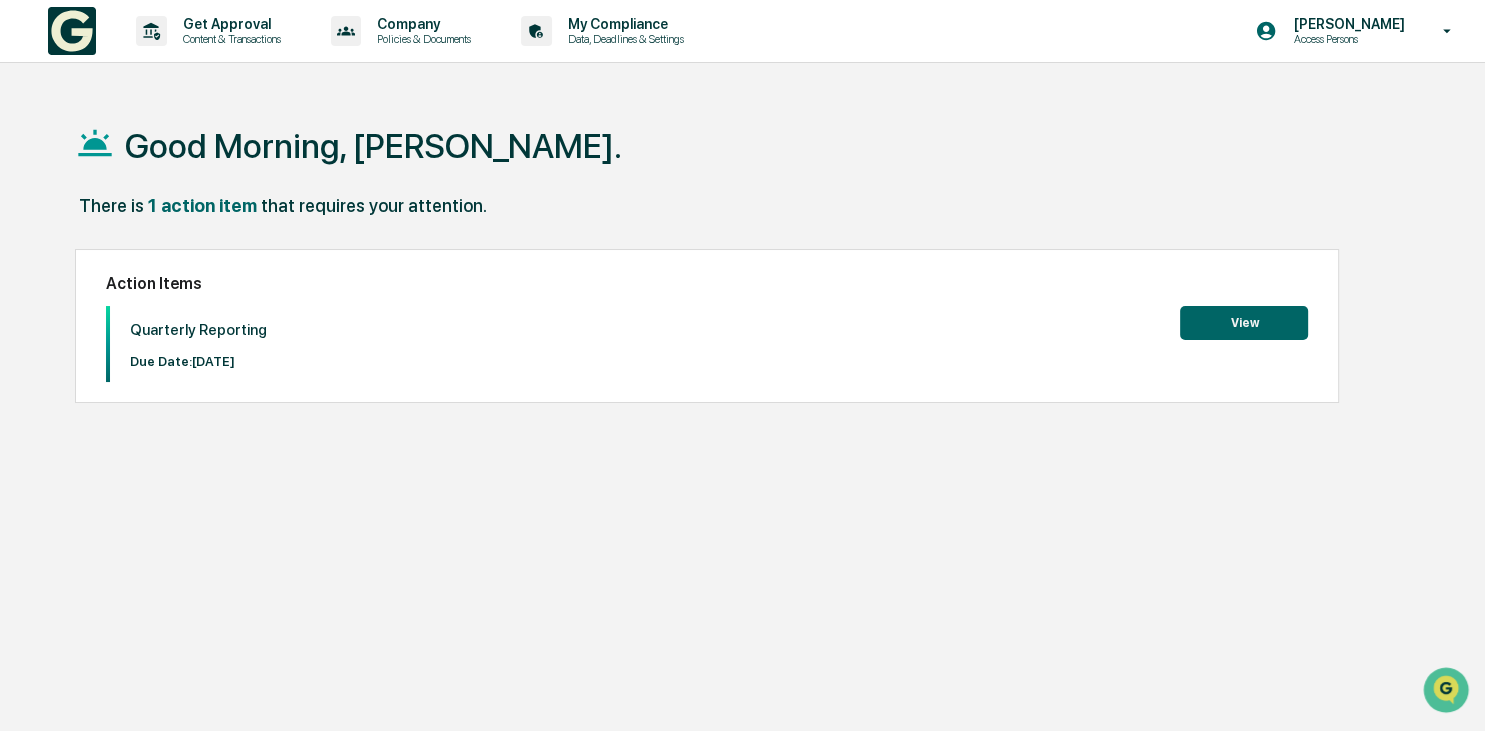 click on "View" at bounding box center [1244, 323] 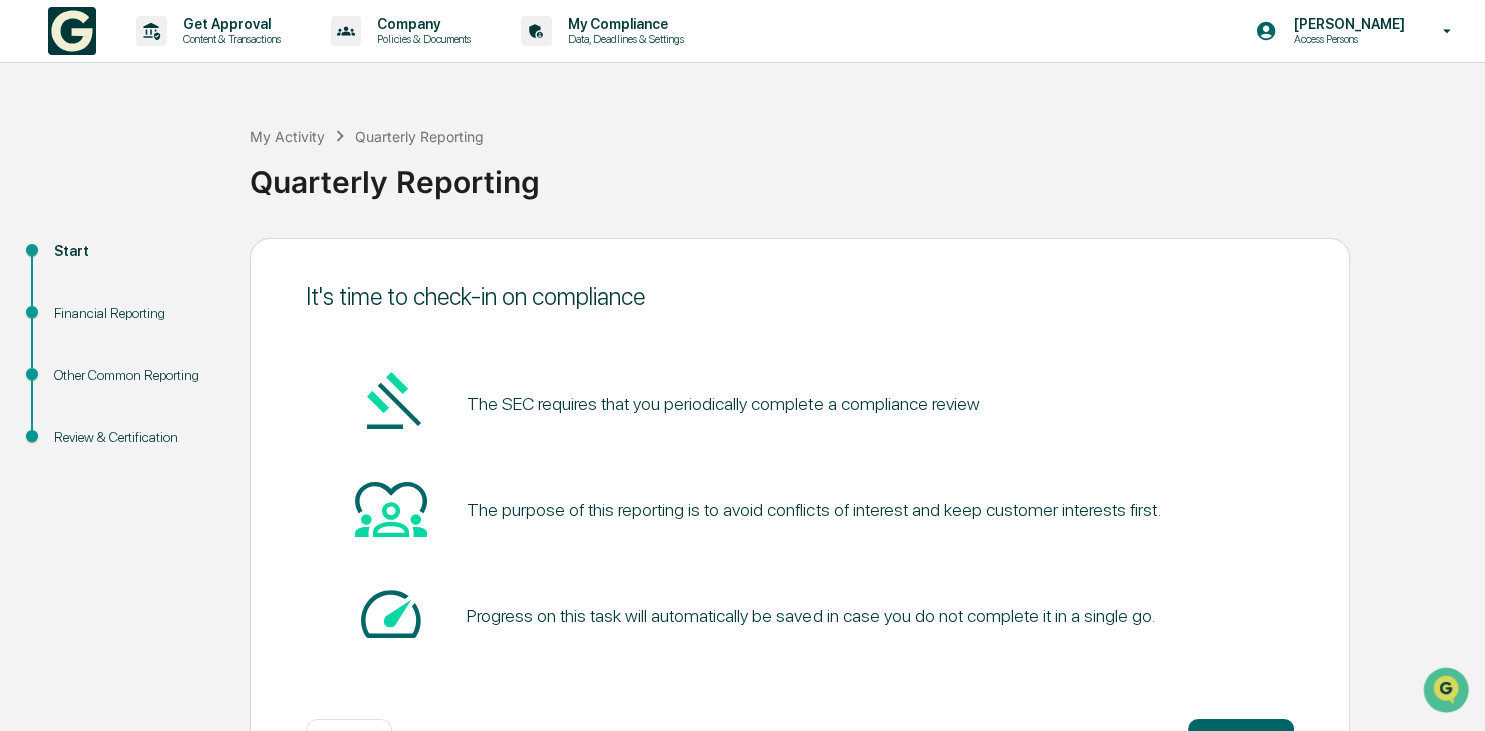 scroll, scrollTop: 73, scrollLeft: 0, axis: vertical 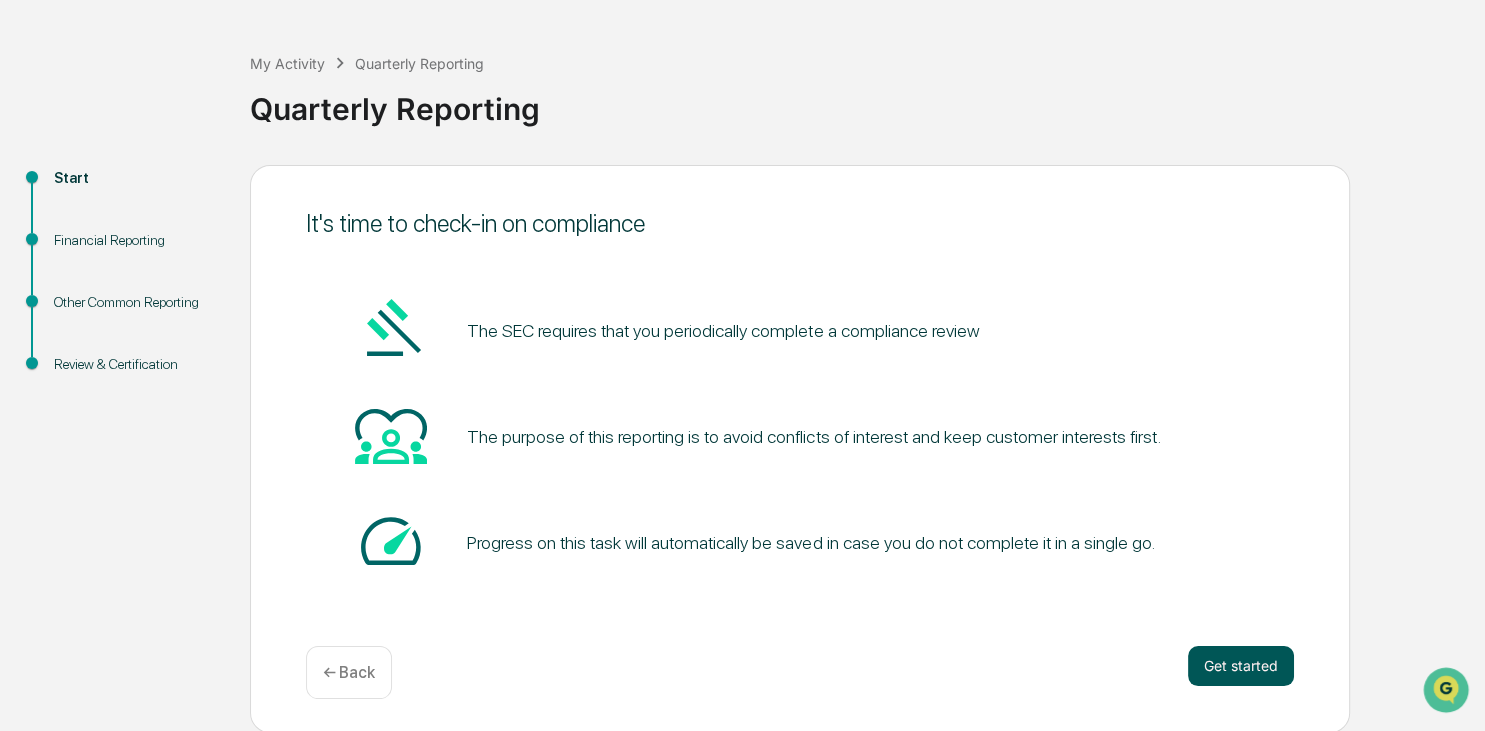 click on "Get started" at bounding box center [1241, 666] 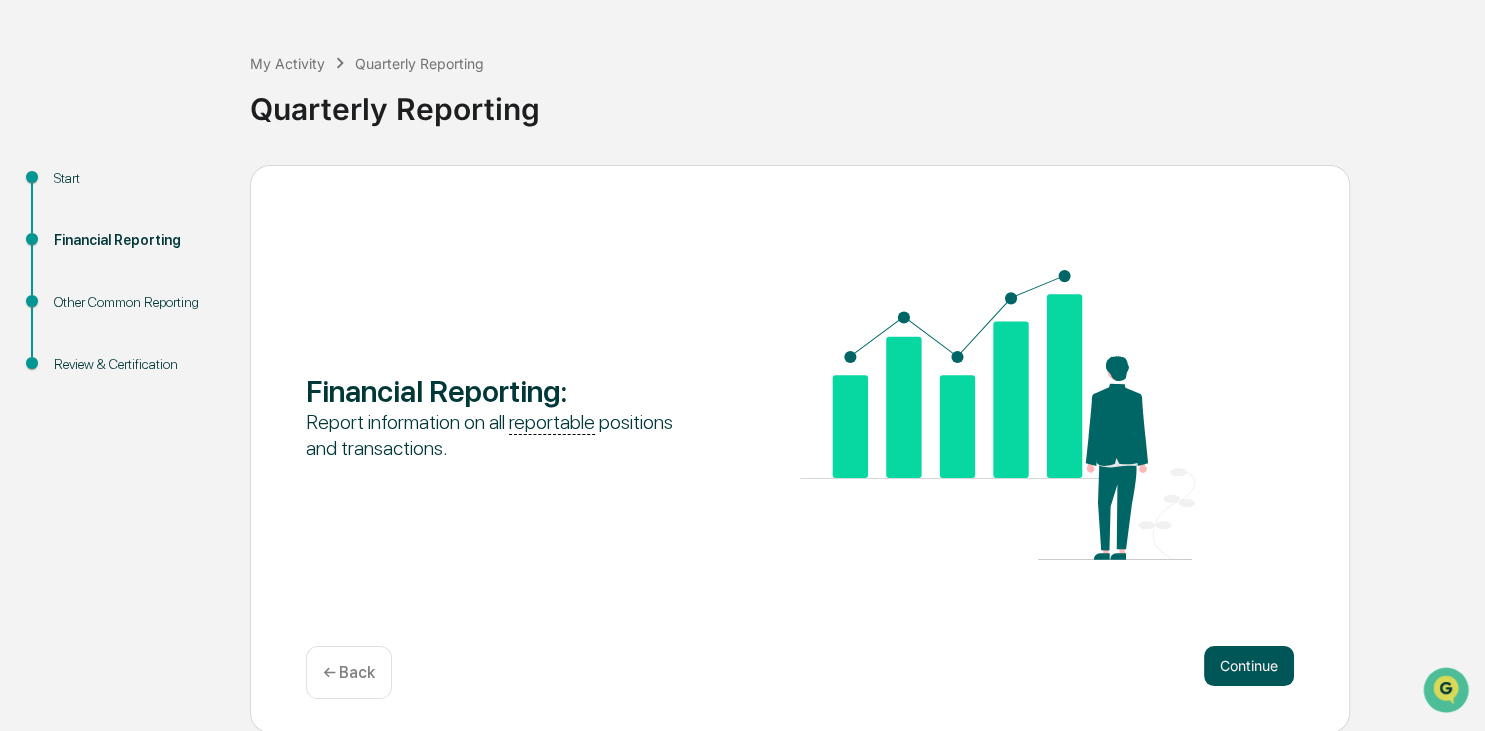 click on "Continue" at bounding box center [1249, 666] 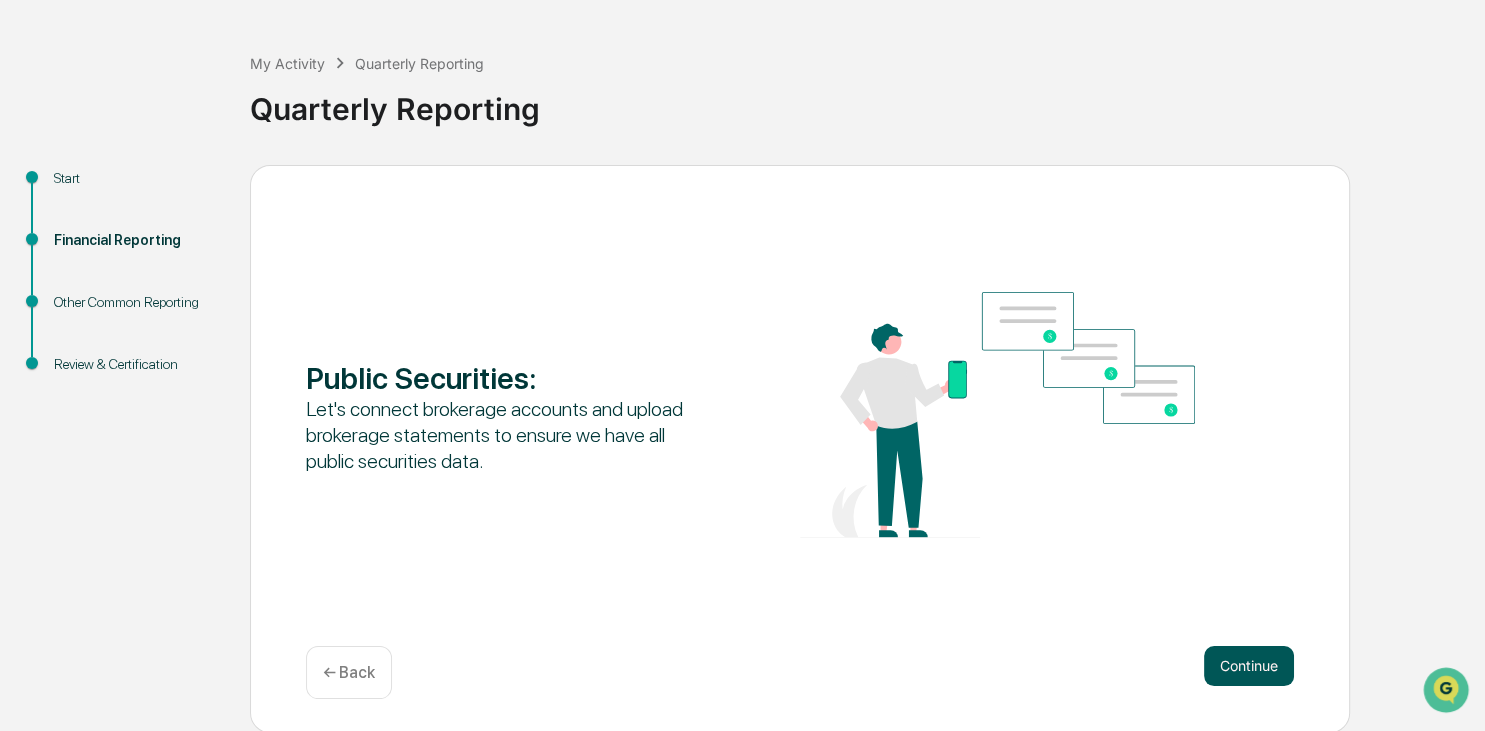 click on "Continue" at bounding box center [1249, 666] 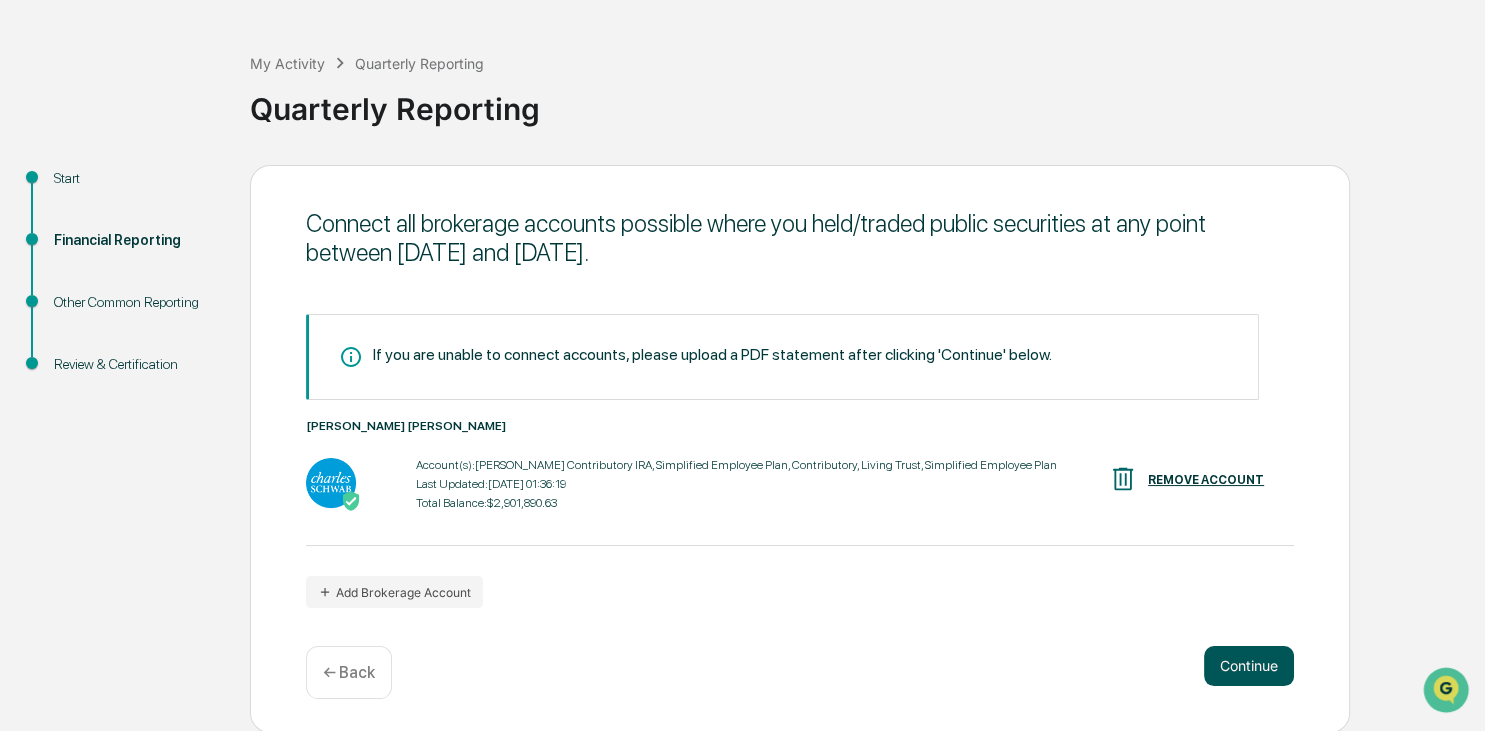 click on "Continue" at bounding box center [1249, 666] 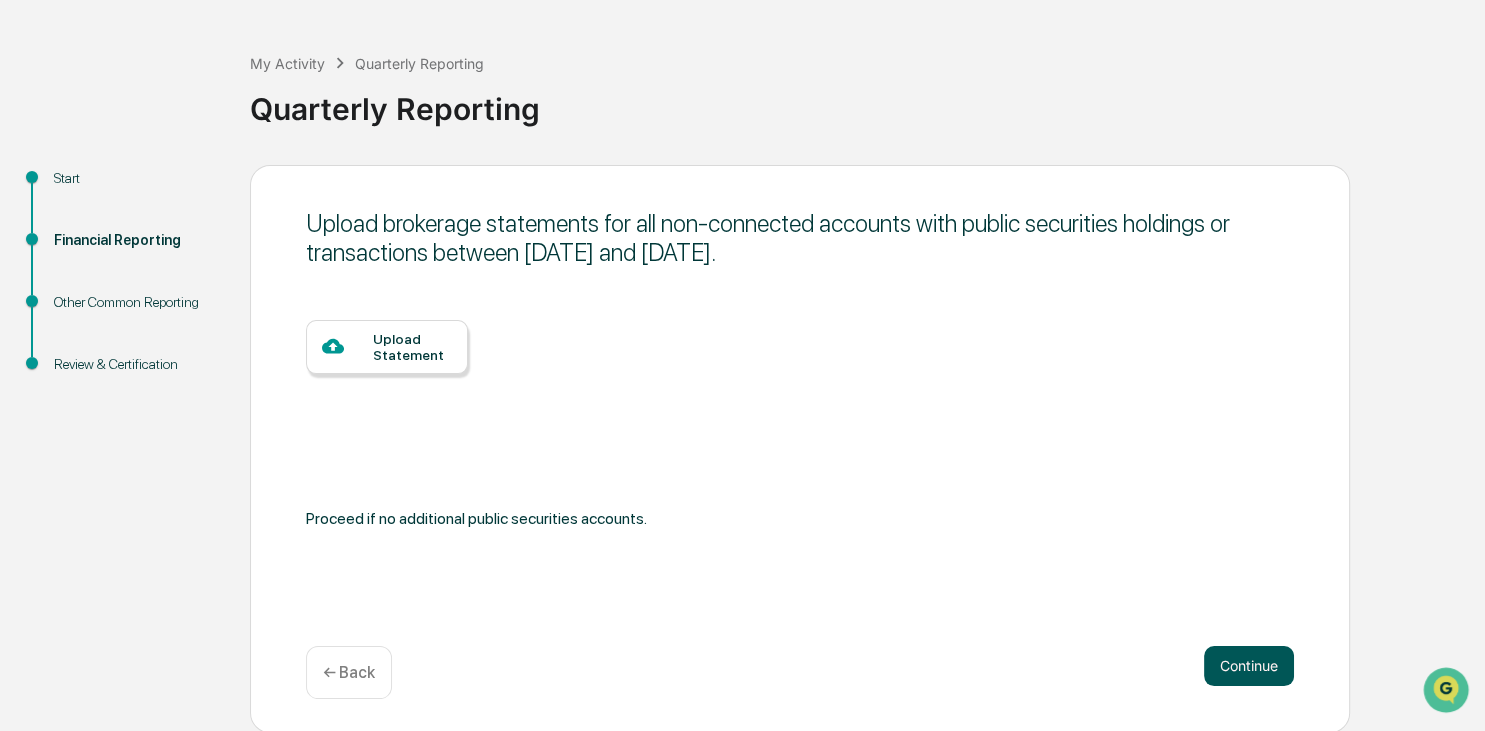 click on "Continue" at bounding box center [1249, 666] 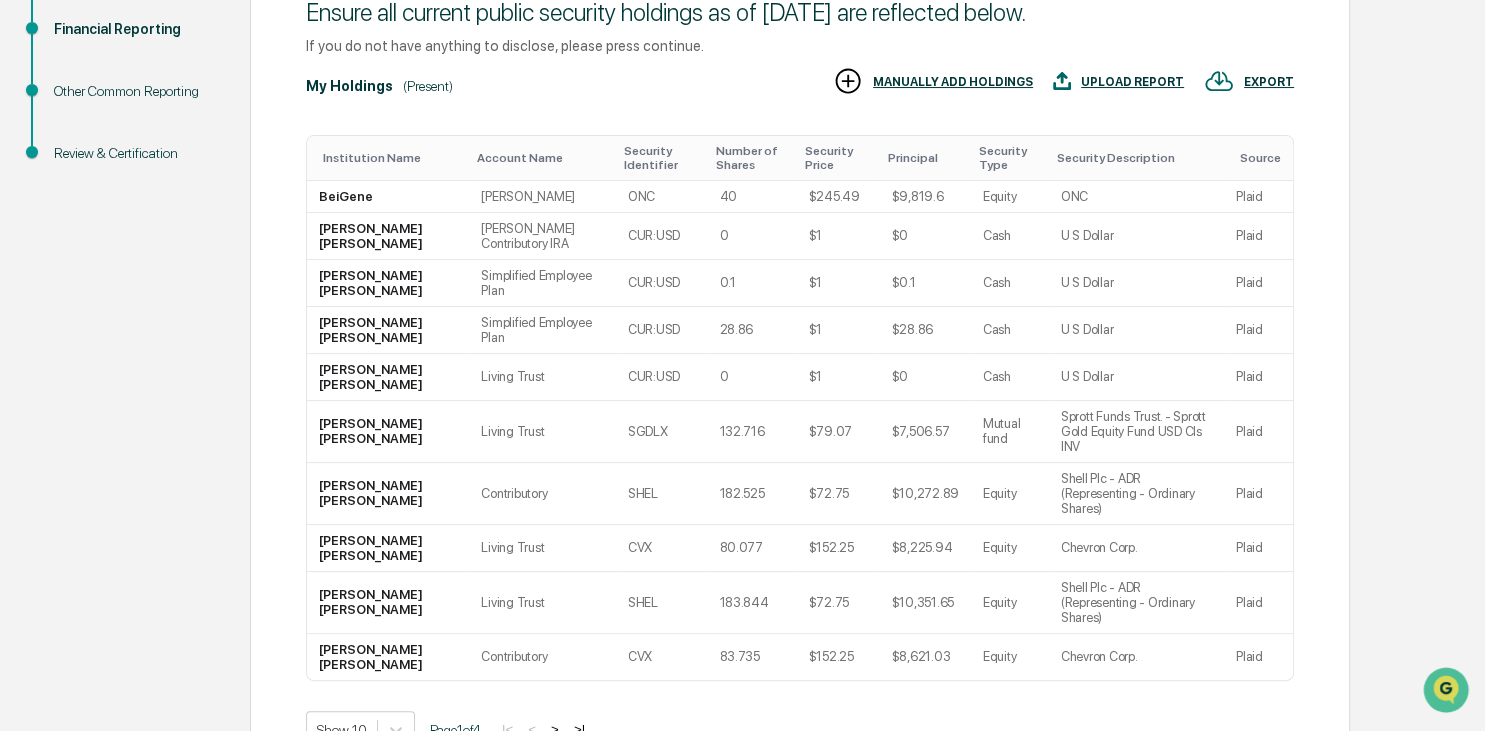 scroll, scrollTop: 380, scrollLeft: 0, axis: vertical 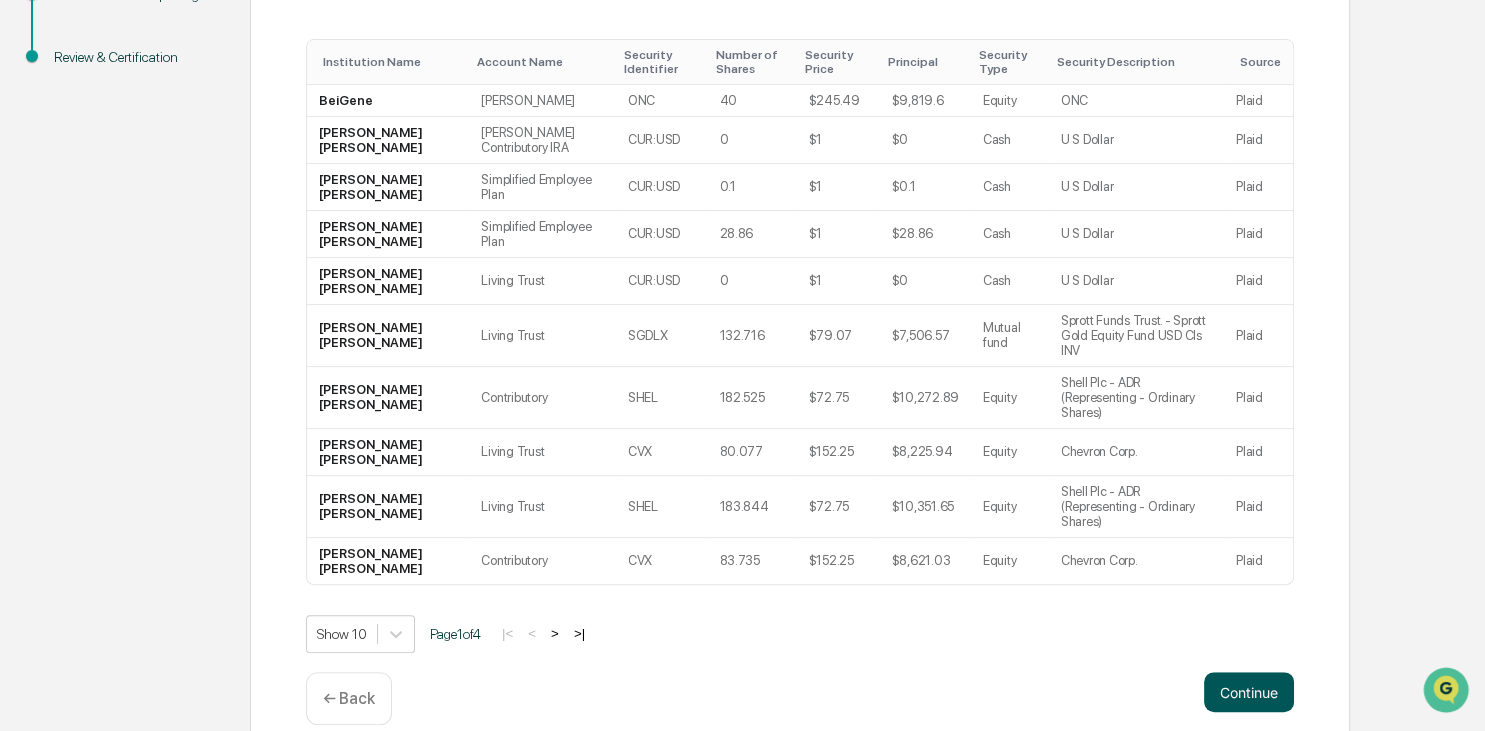 click on "Continue" at bounding box center (1249, 692) 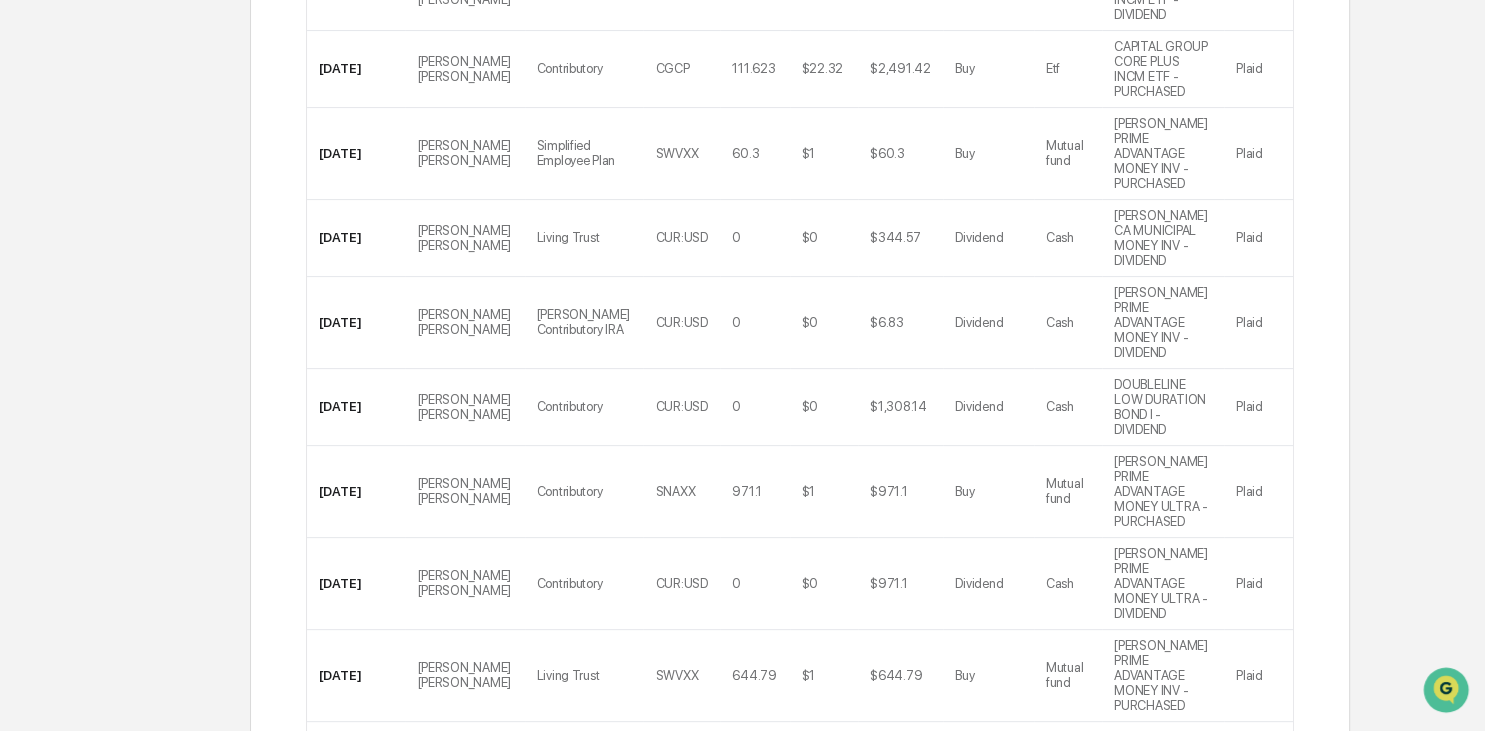 scroll, scrollTop: 503, scrollLeft: 0, axis: vertical 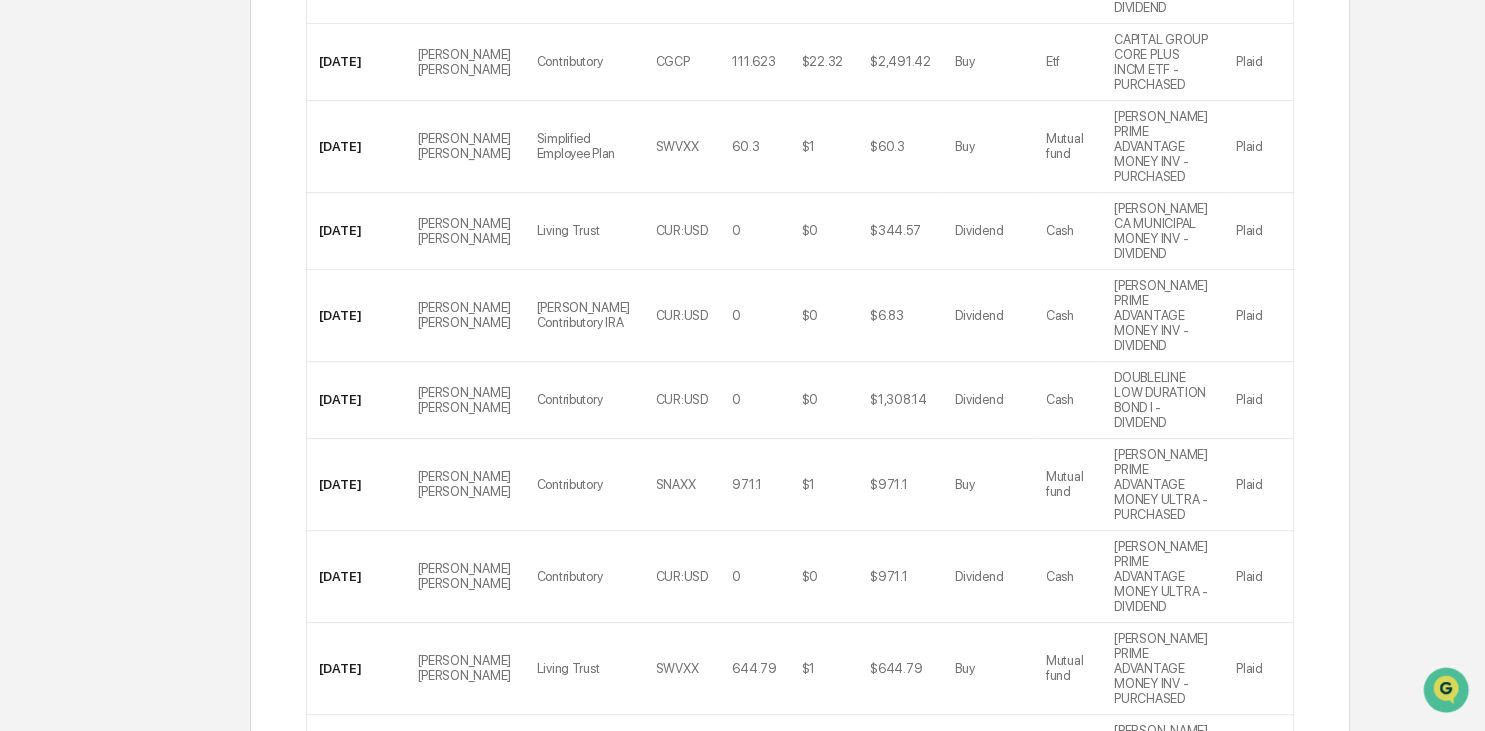 click on "Continue" at bounding box center (1249, 914) 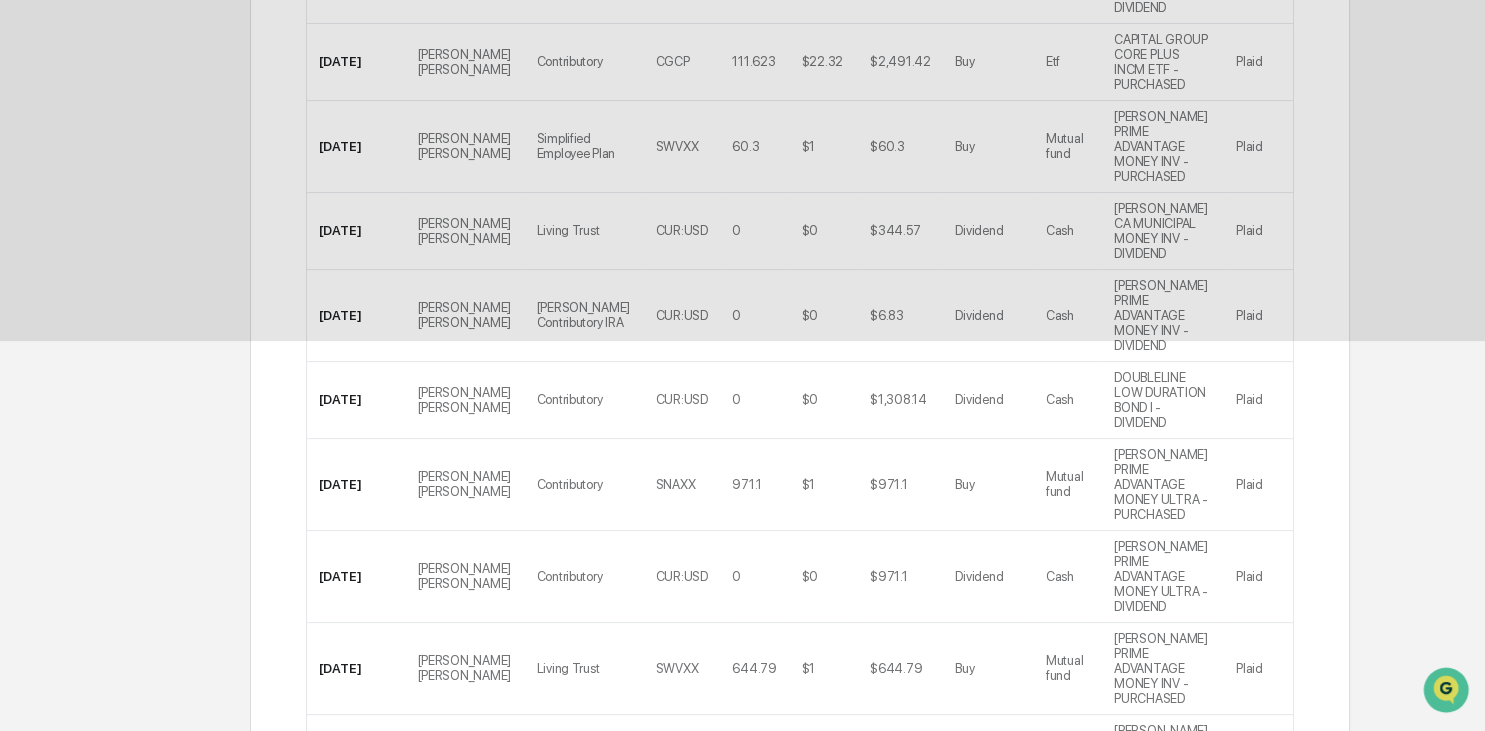 scroll, scrollTop: 73, scrollLeft: 0, axis: vertical 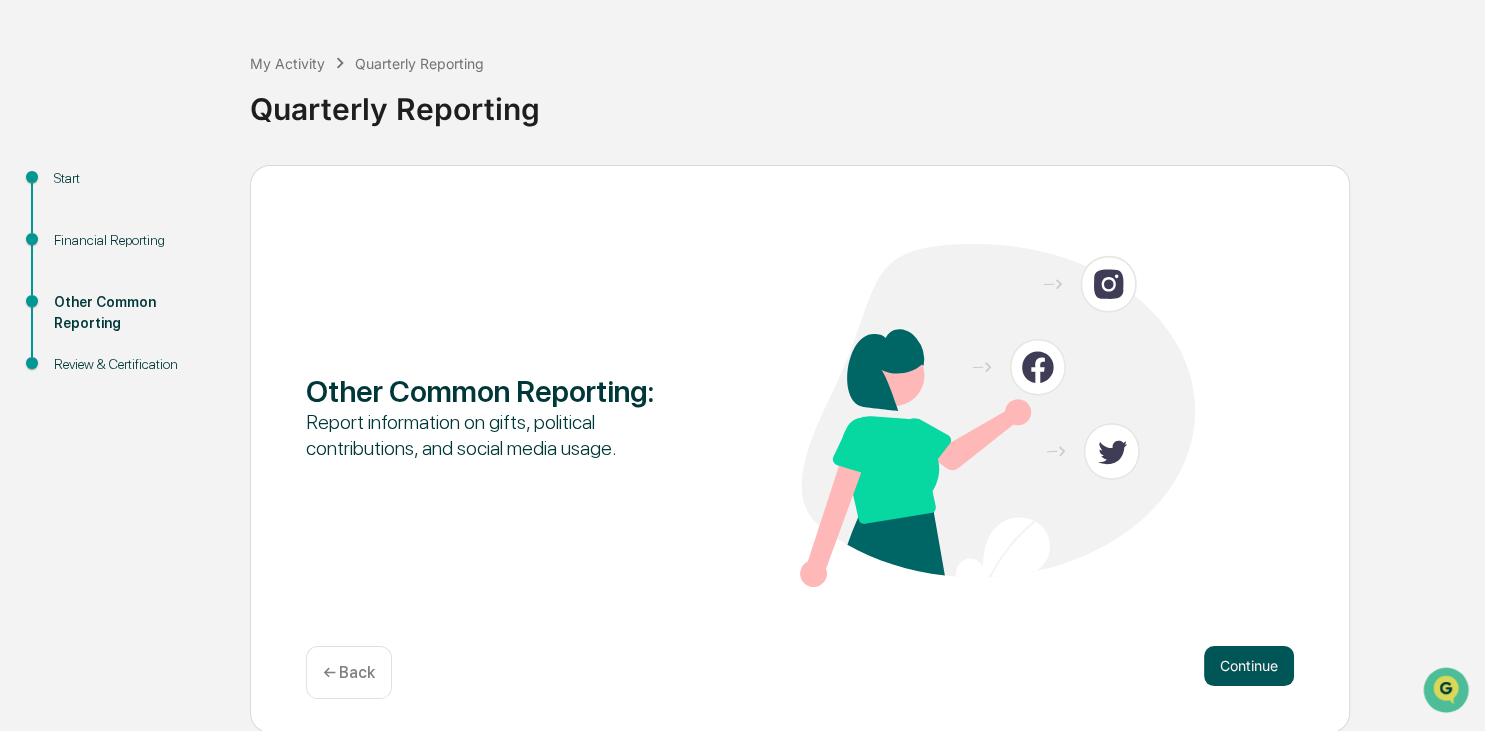 click on "Continue" at bounding box center (1249, 666) 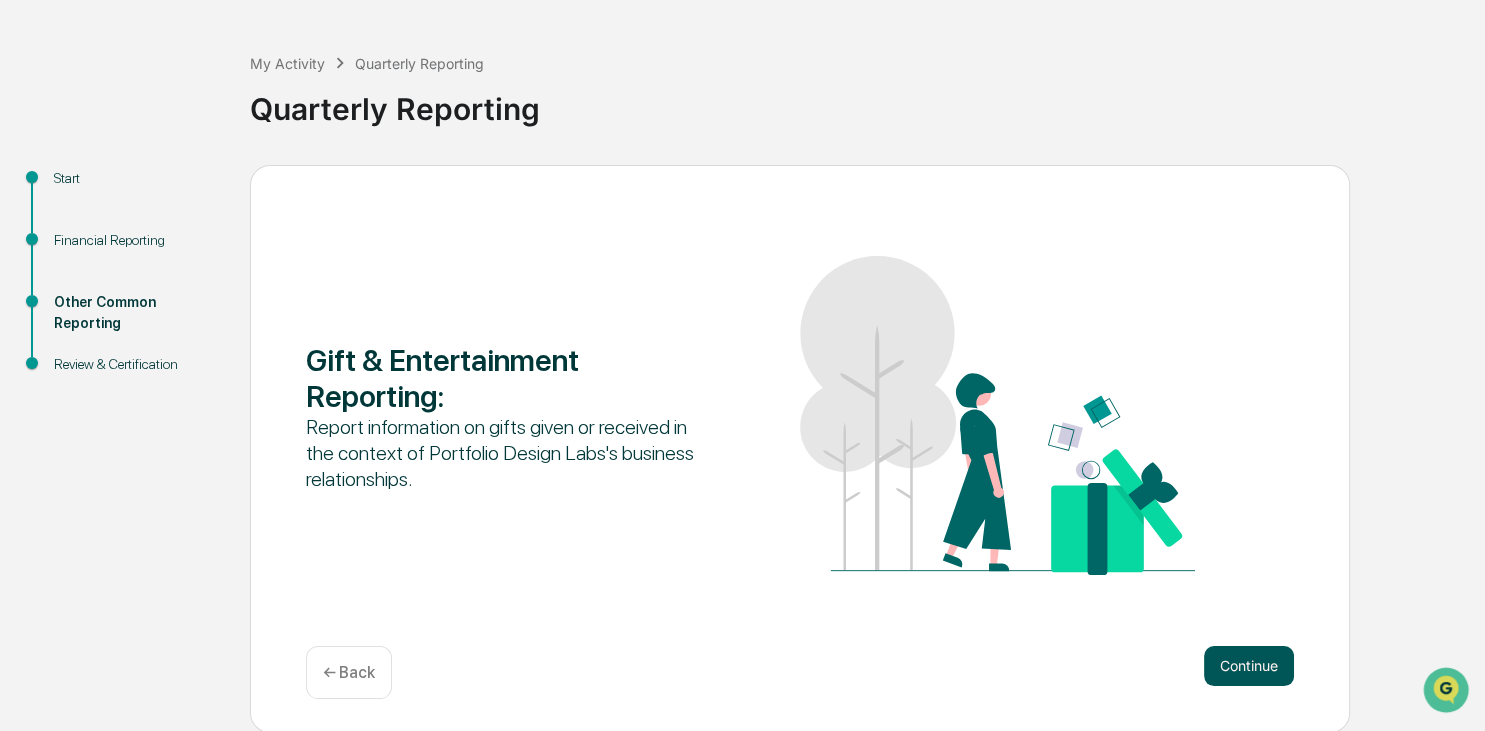 click on "Continue" at bounding box center [1249, 666] 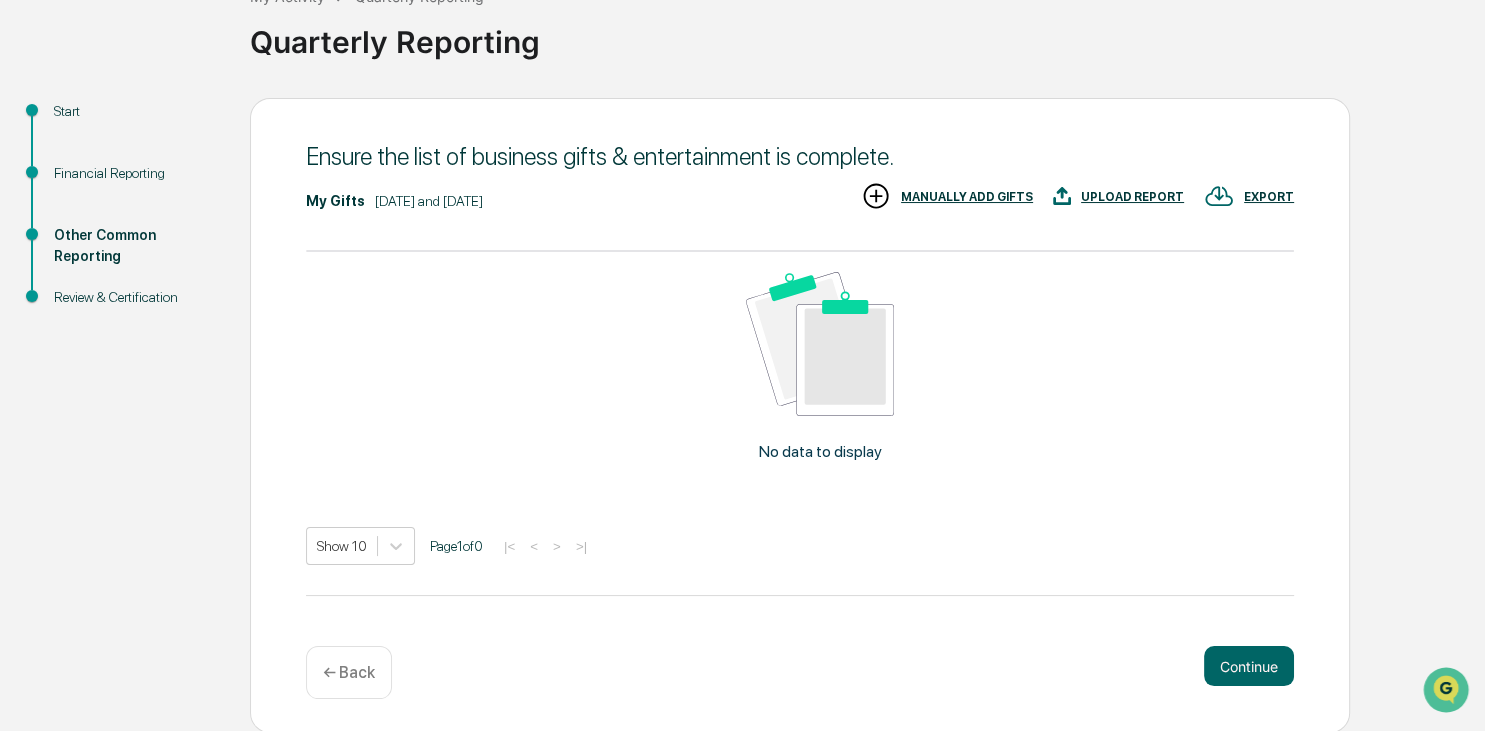 scroll, scrollTop: 140, scrollLeft: 0, axis: vertical 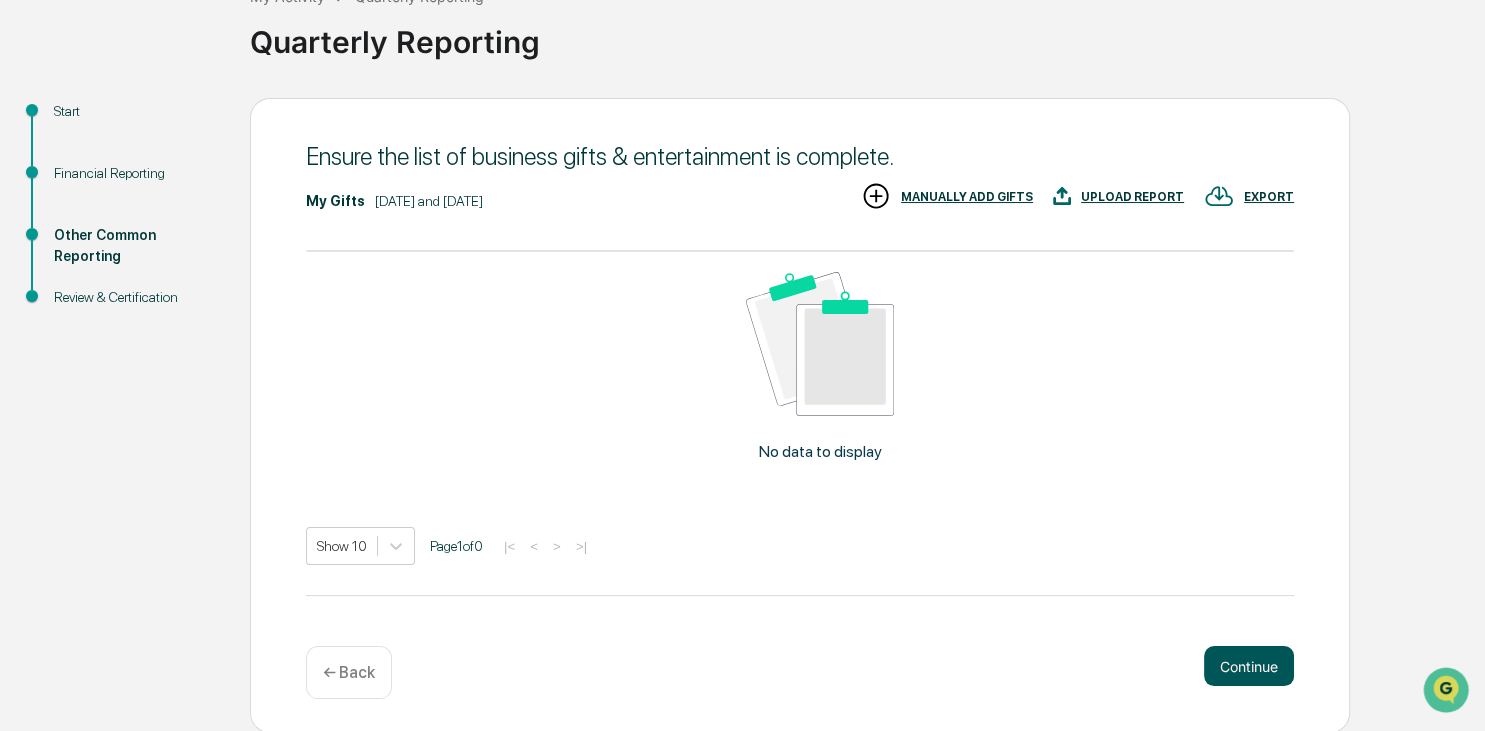 click on "Continue" at bounding box center (1249, 666) 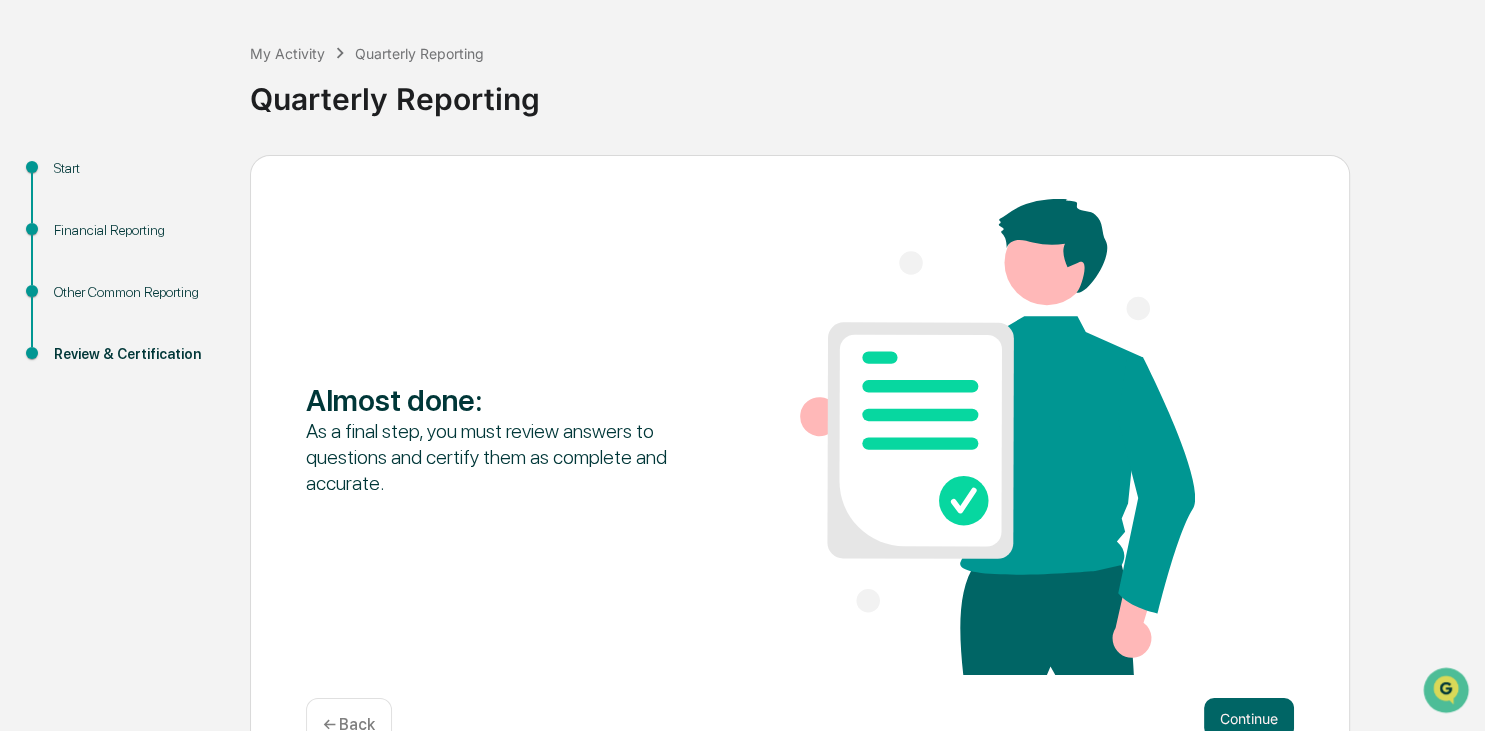scroll, scrollTop: 136, scrollLeft: 0, axis: vertical 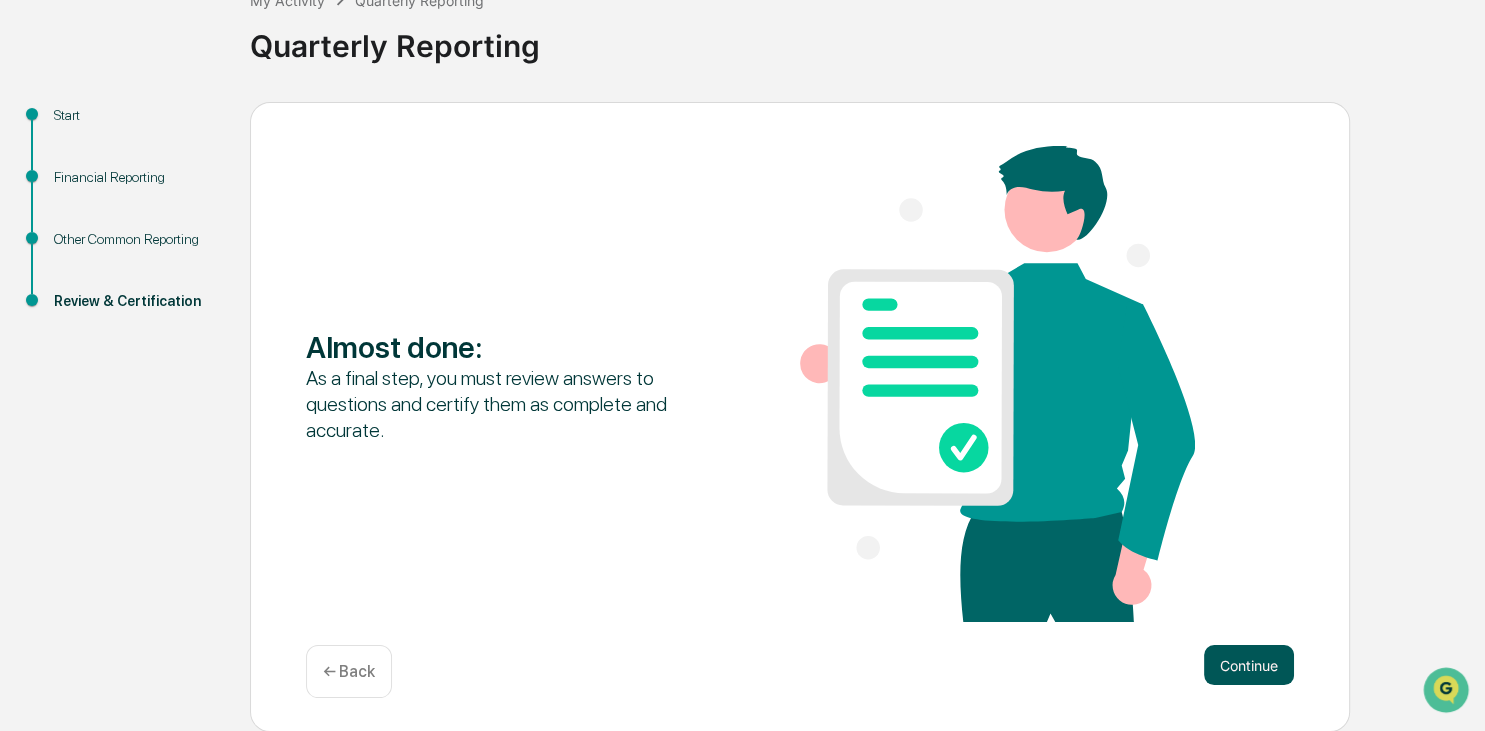 click on "Continue" at bounding box center (1249, 665) 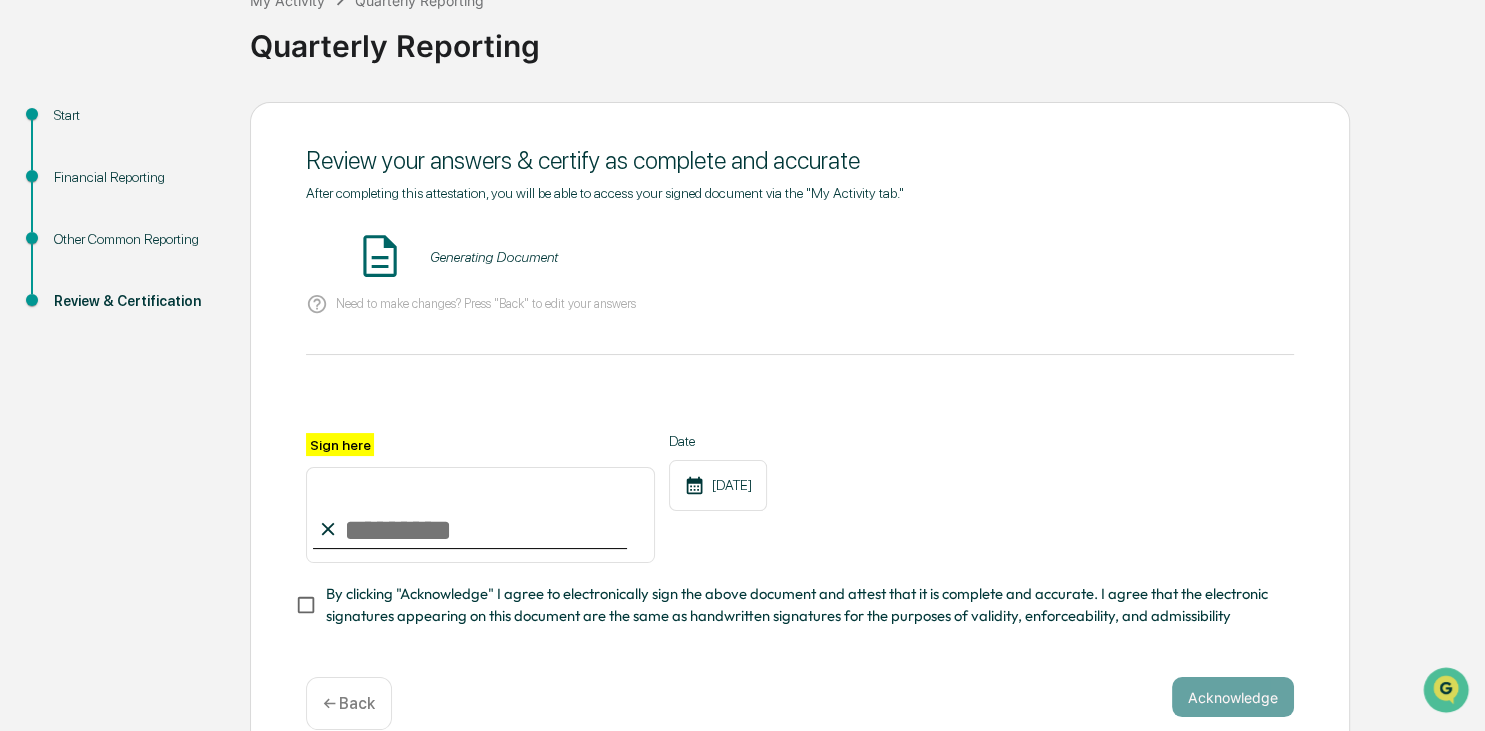 click on "Sign here" at bounding box center [480, 515] 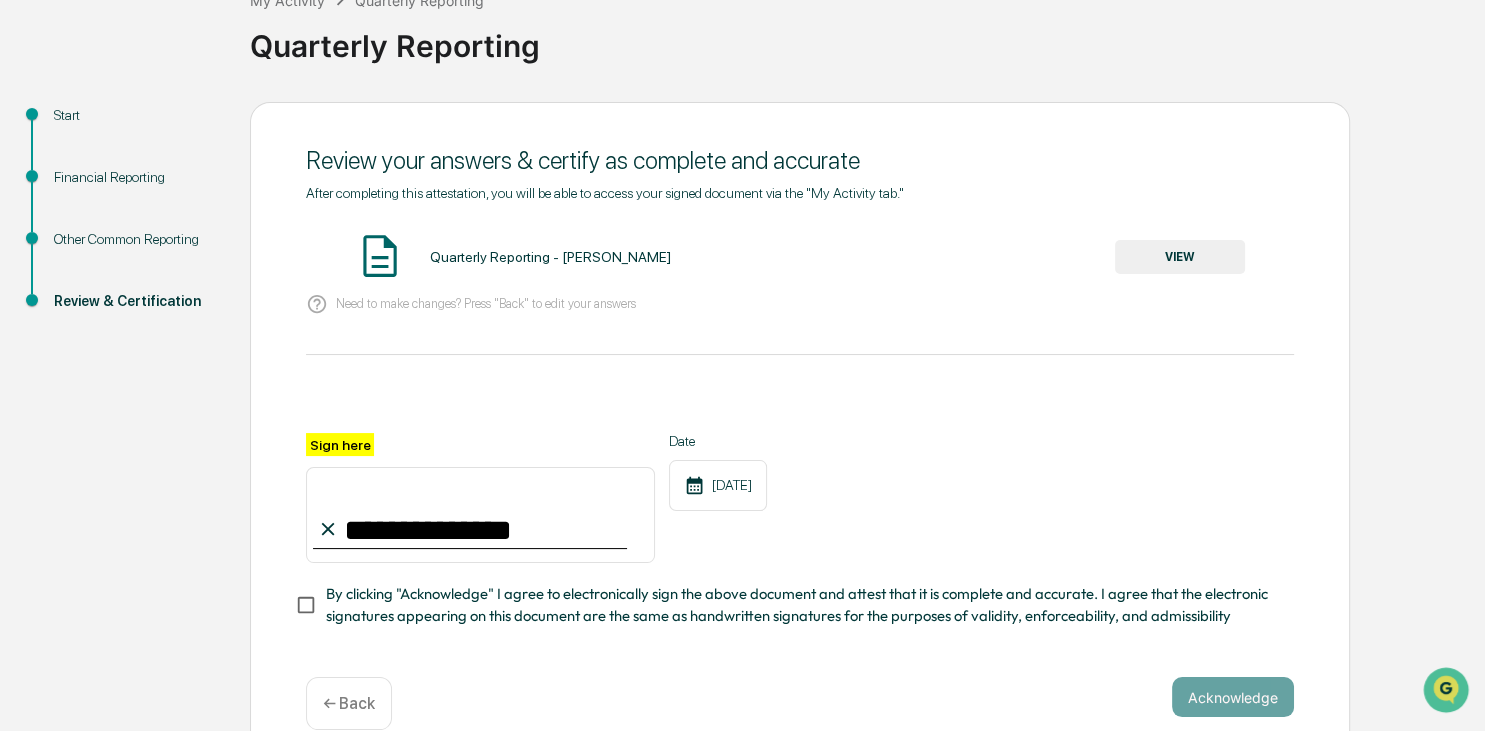 type on "**********" 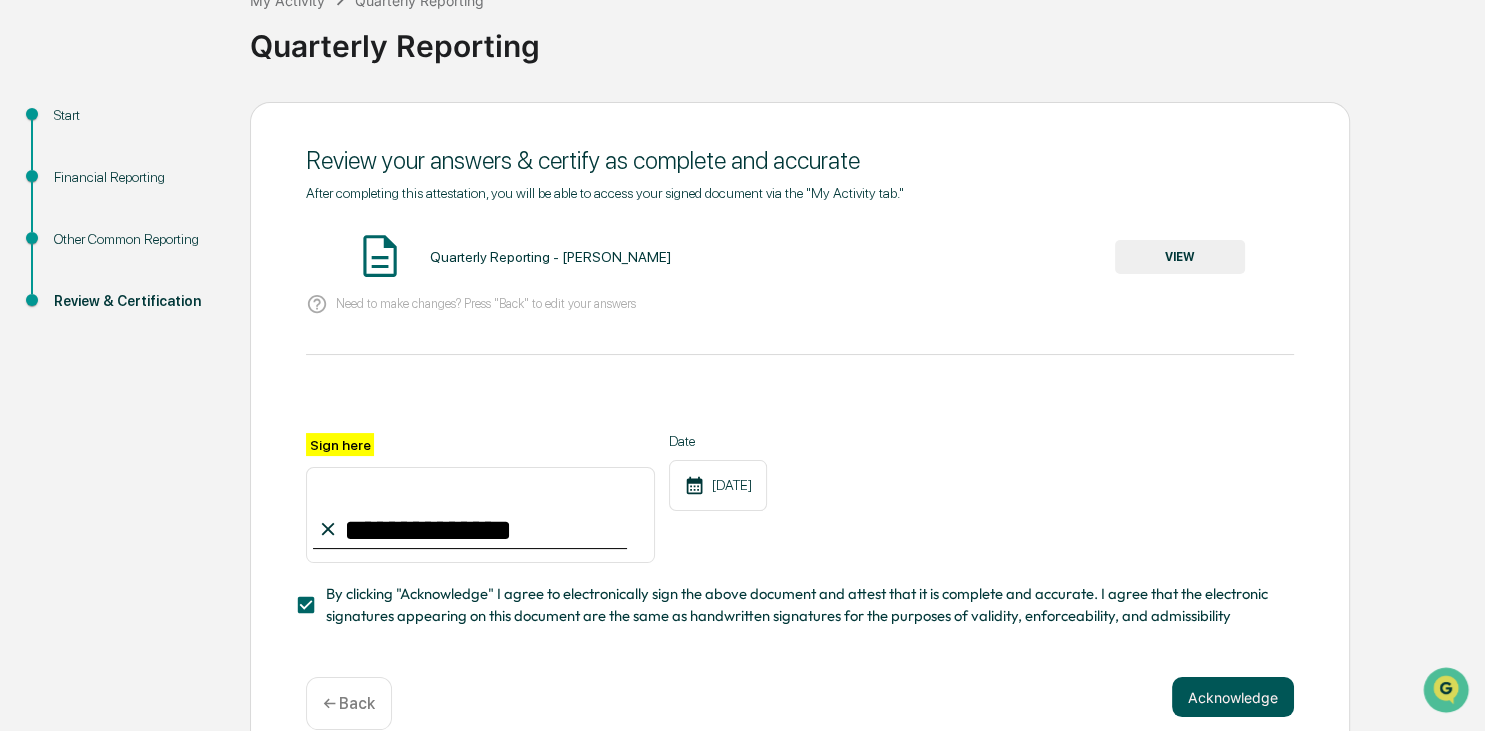 click on "Acknowledge" at bounding box center [1233, 697] 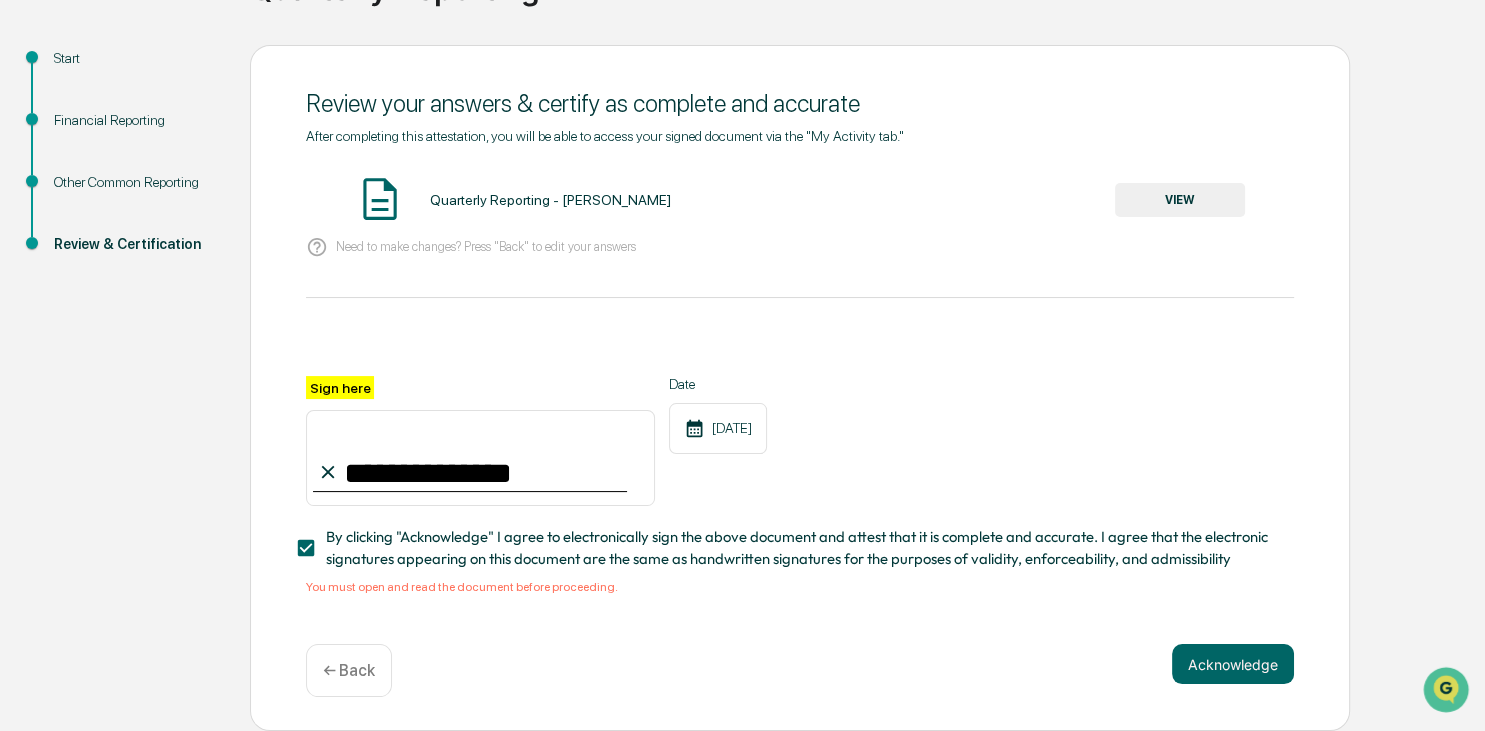scroll, scrollTop: 200, scrollLeft: 0, axis: vertical 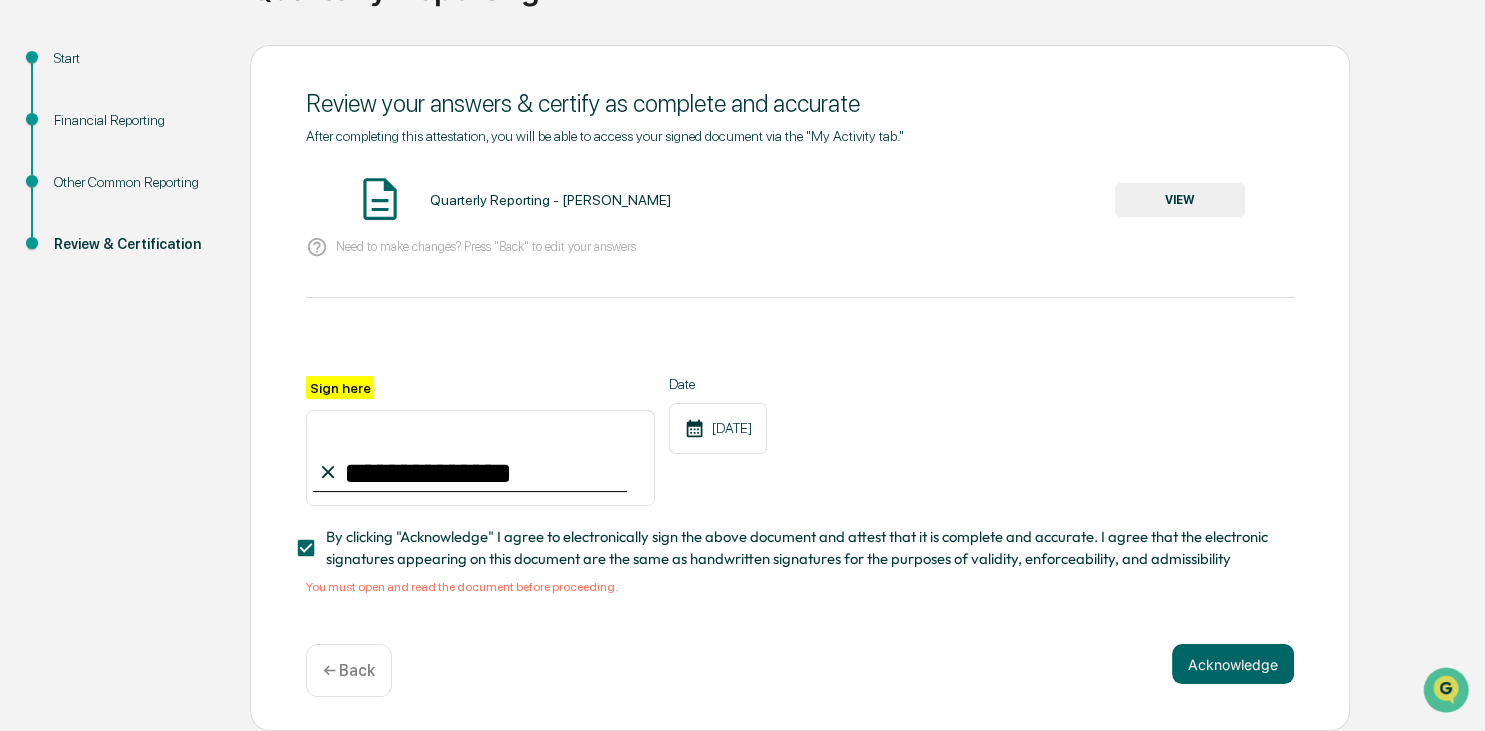 click on "VIEW" at bounding box center (1180, 200) 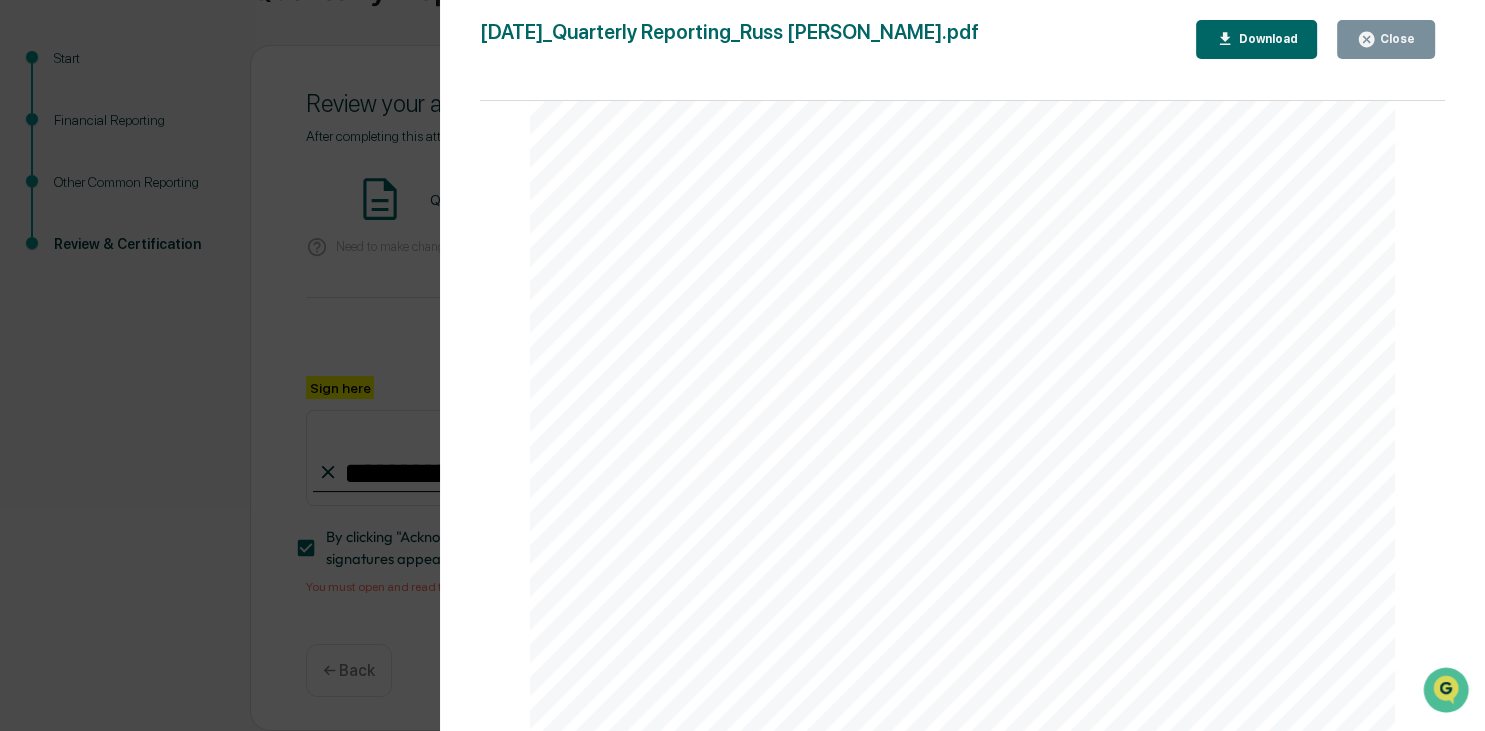 scroll, scrollTop: 6566, scrollLeft: 0, axis: vertical 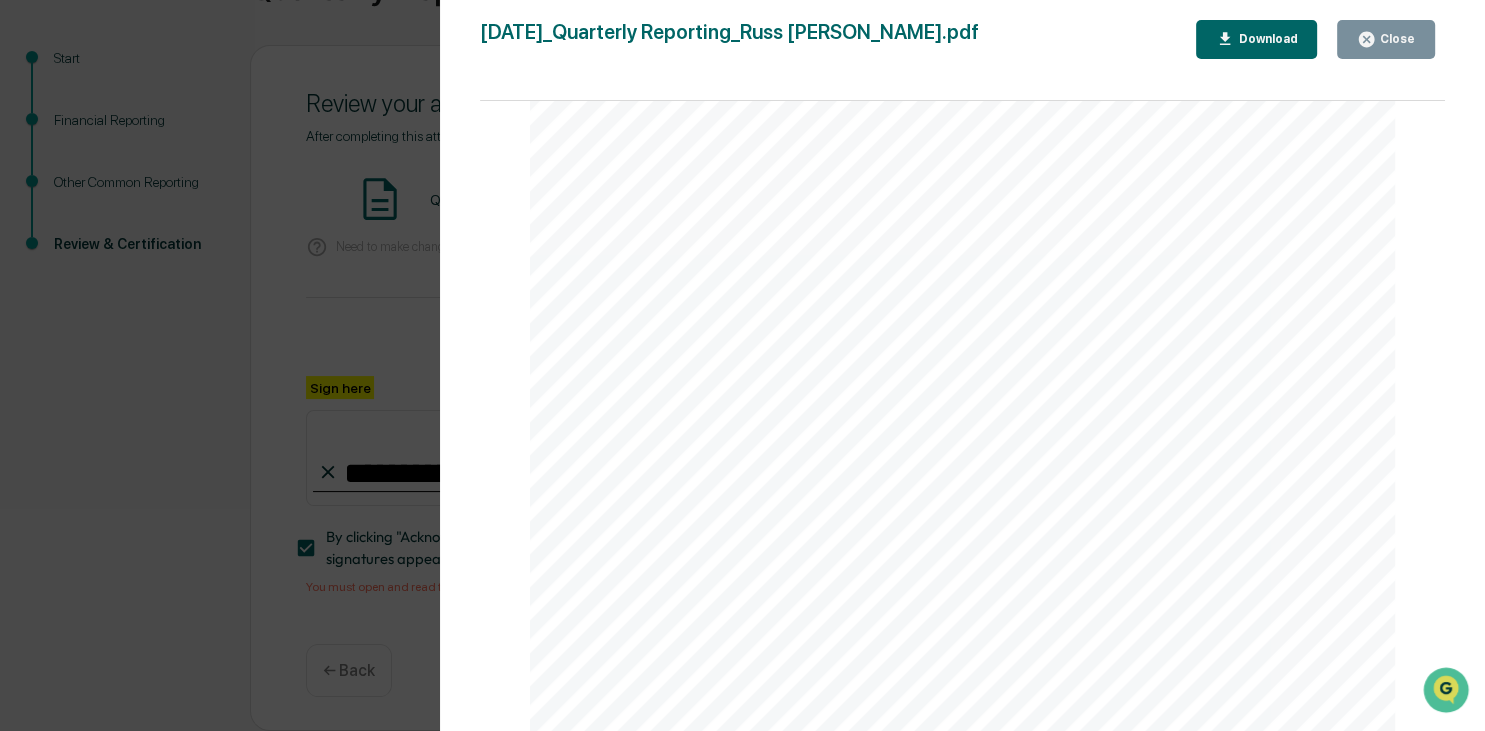 click on "Version History [DATE] 04:28 PM [PERSON_NAME] [DATE]_Quarterly Reporting_Russ [PERSON_NAME].pdf   Close   Download Page 1/11 [DATE] Portfolio   Design   Labs Quarterly   Reporting   -   [PERSON_NAME] Contents Definitions   2 Financial   Reporting   6 Brokerage   Holdings:   [DATE]   6 Brokerage   Transactions:   [DATE]   to   [DATE]   6 Other   Reporting   11 Gifts:   [DATE]   to   [DATE]   11 Page   1   of   11 Page 2/11 Definitions Public   Security:   a   financial   instrument   or   investment   that   is   available   for   purchase   by   the   general   public,   and   that   is   freely   traded   on   an   exchange. Examples   of   public   securities   include: Stocks:   Shares   of   publicly- traded   companies   that   represent   ownership   in   the   company   and   provide   the   potential   for   capital   appreciation   and dividends. Bonds:   Debt   instruments   issued   by   governments   or   corporations   to   raise   capital,   typically   offering" at bounding box center [742, 365] 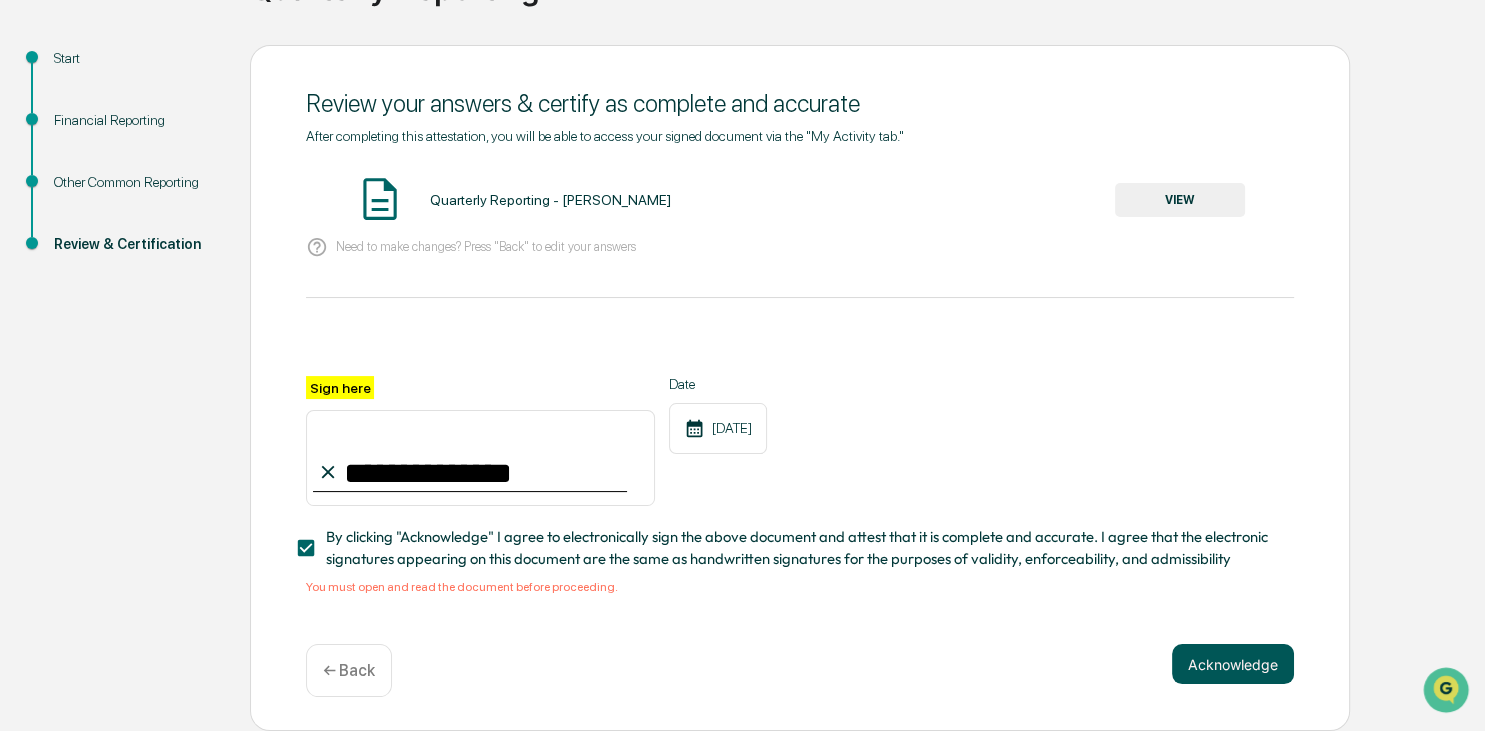 click on "Acknowledge" at bounding box center [1233, 664] 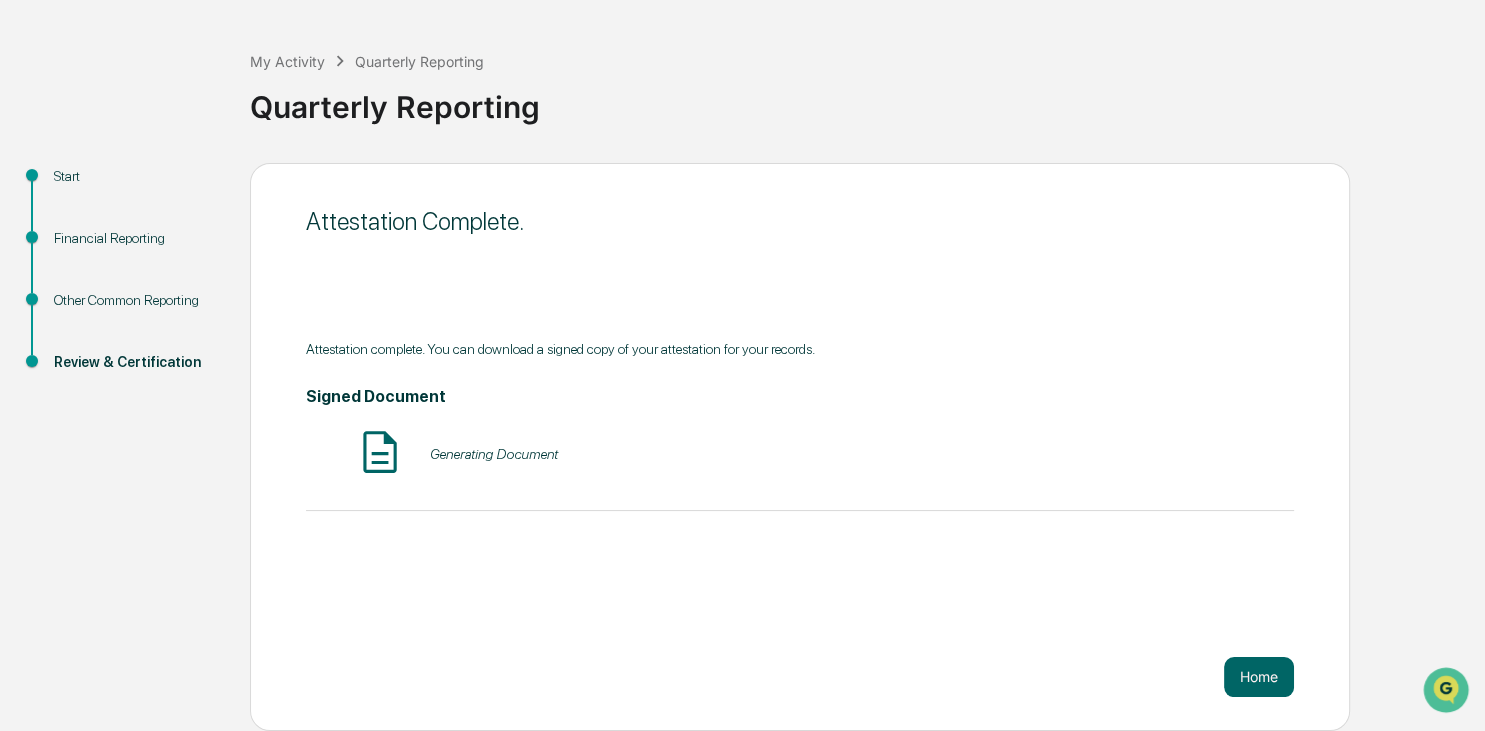scroll, scrollTop: 73, scrollLeft: 0, axis: vertical 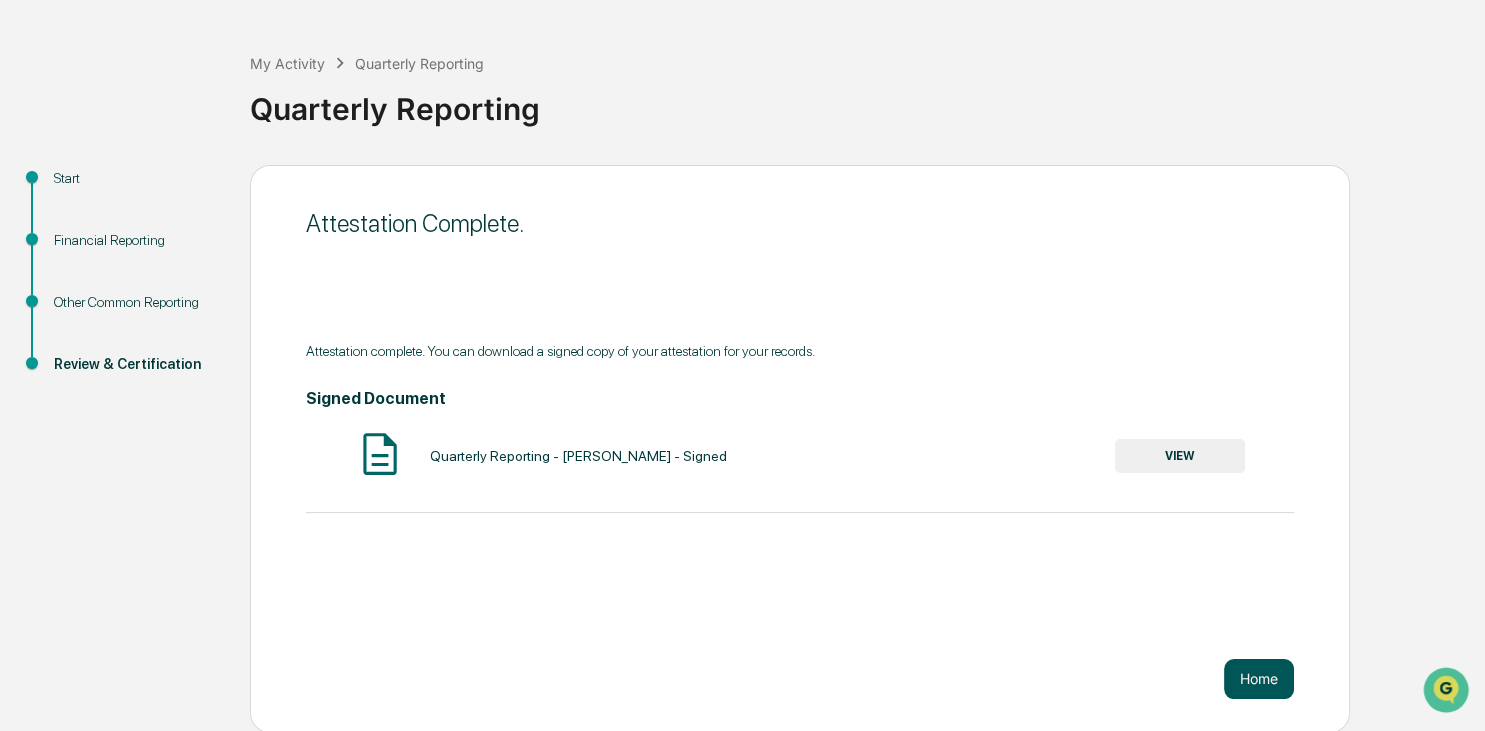 click on "Home" at bounding box center [1259, 679] 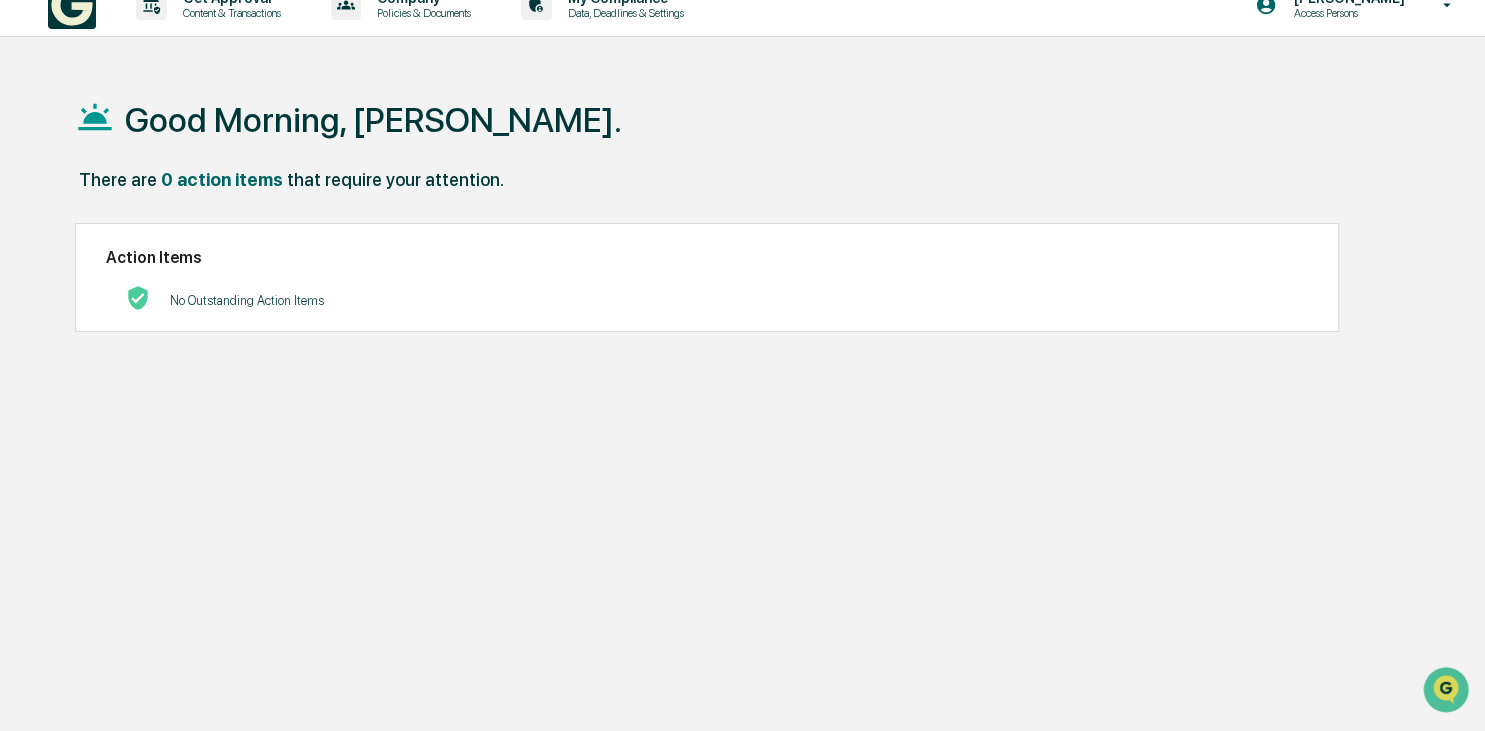 scroll, scrollTop: 0, scrollLeft: 0, axis: both 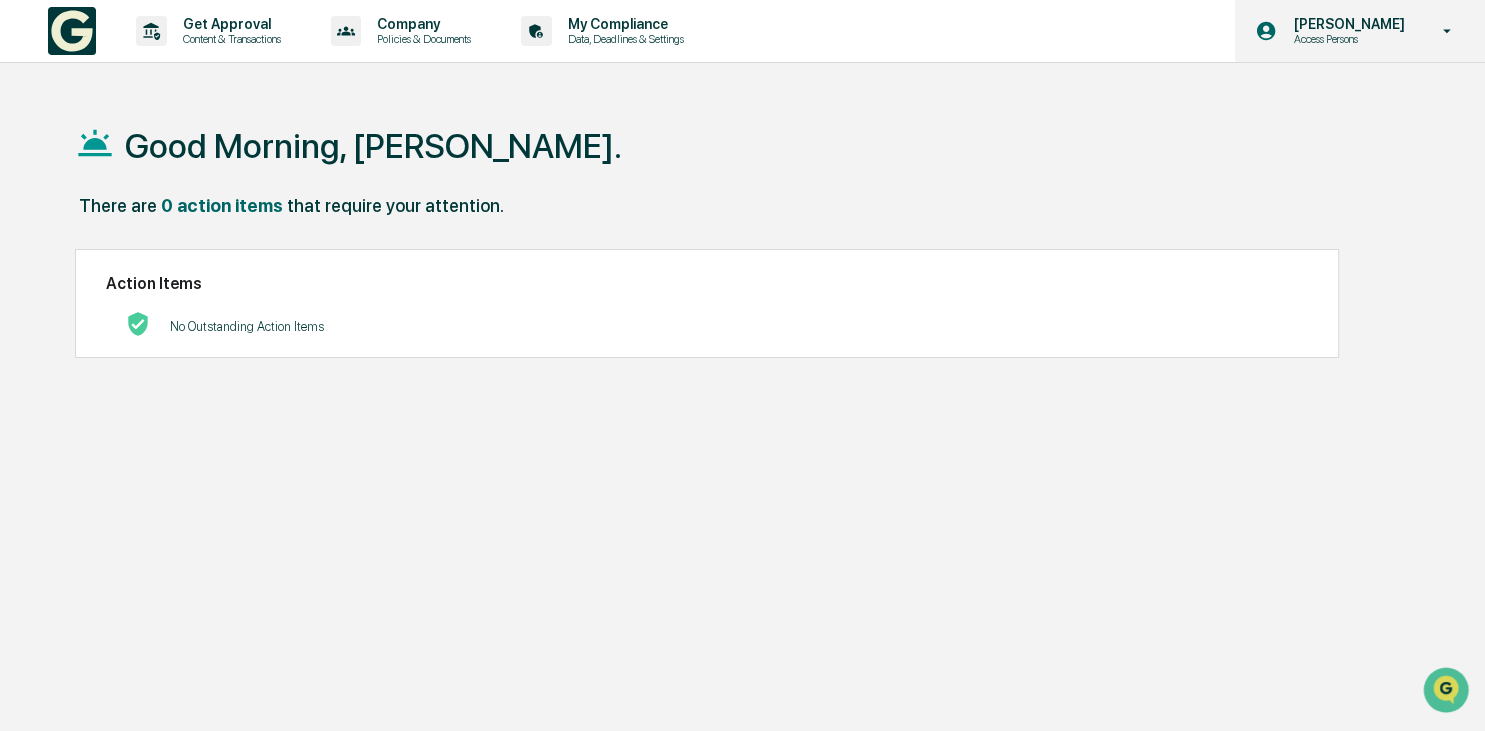 click on "[PERSON_NAME]" at bounding box center [1345, 24] 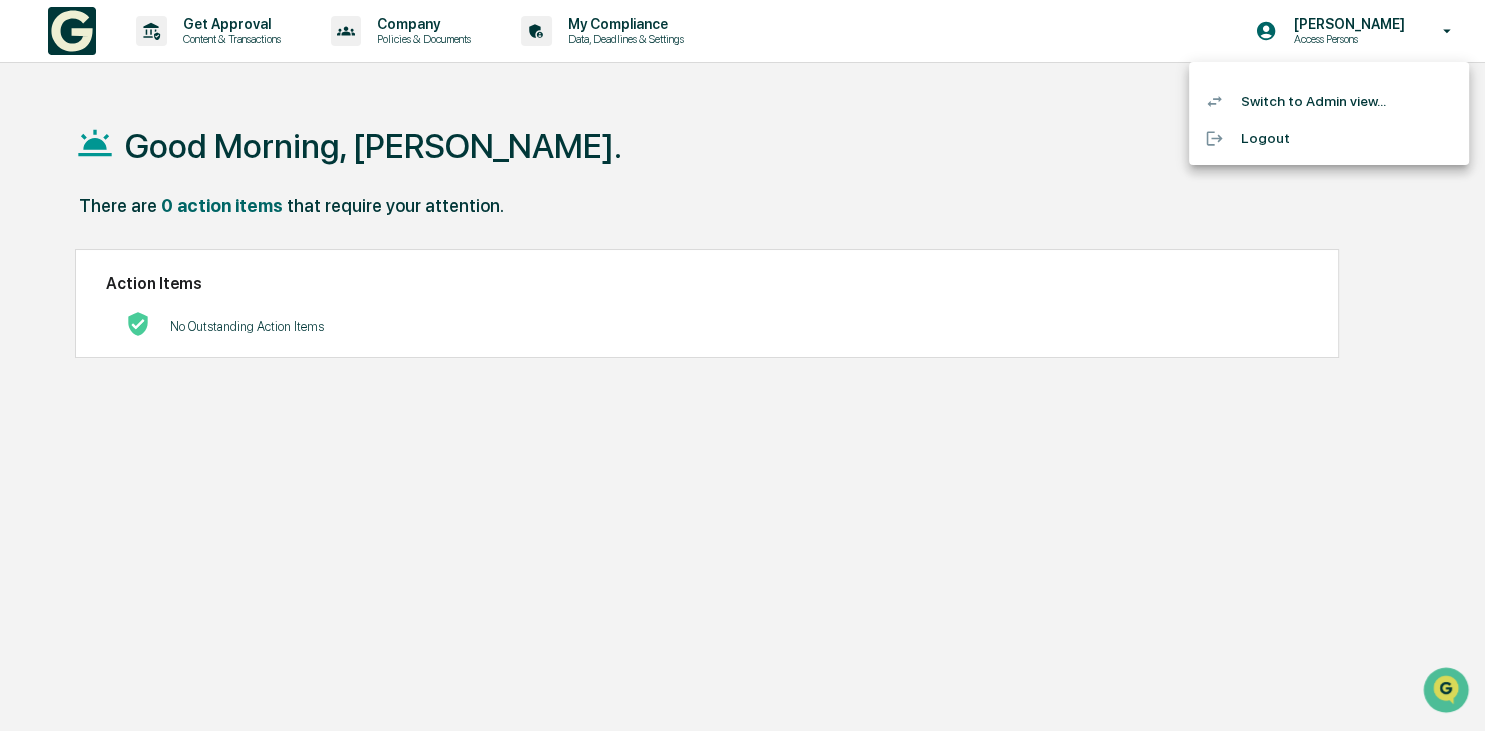 click on "Switch to Admin view..." at bounding box center (1329, 101) 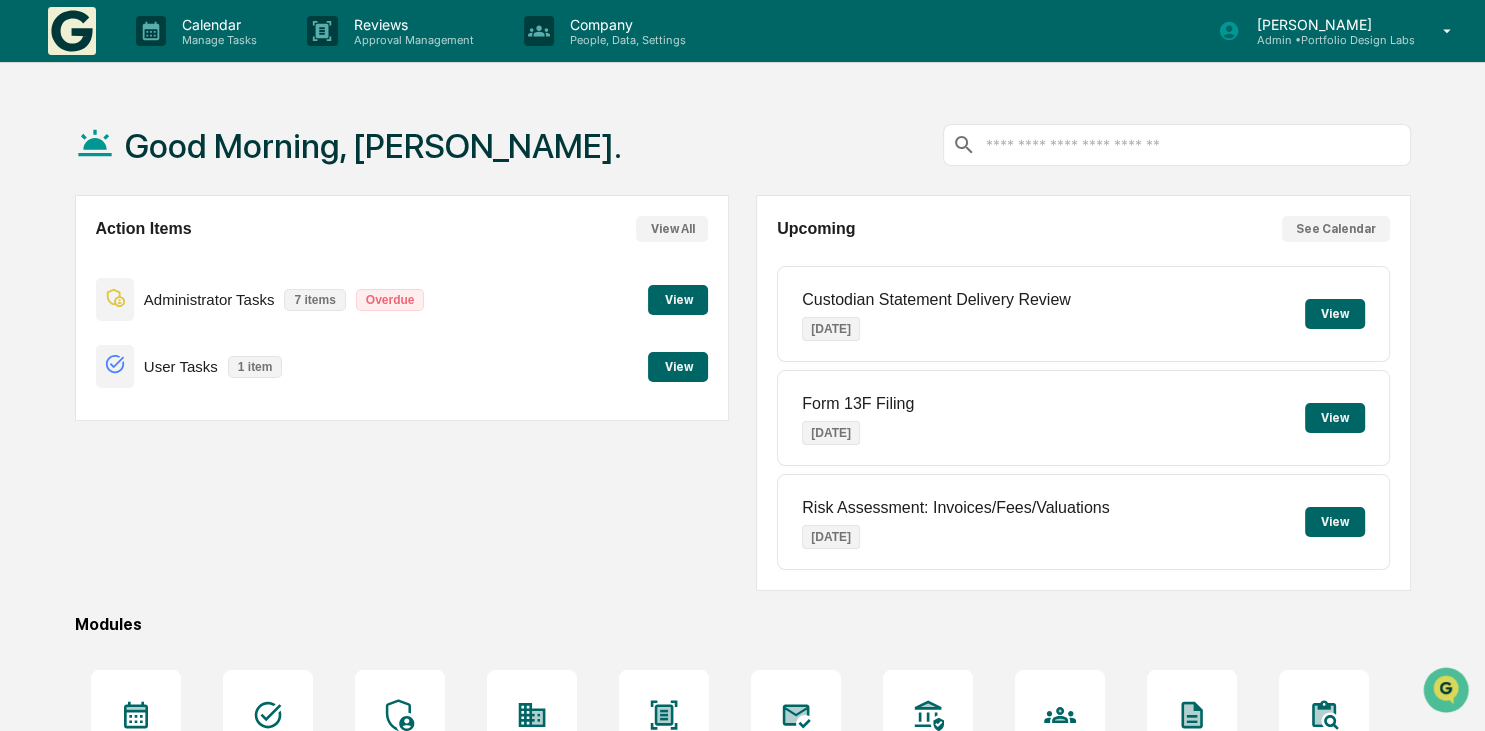 click on "View" at bounding box center [678, 367] 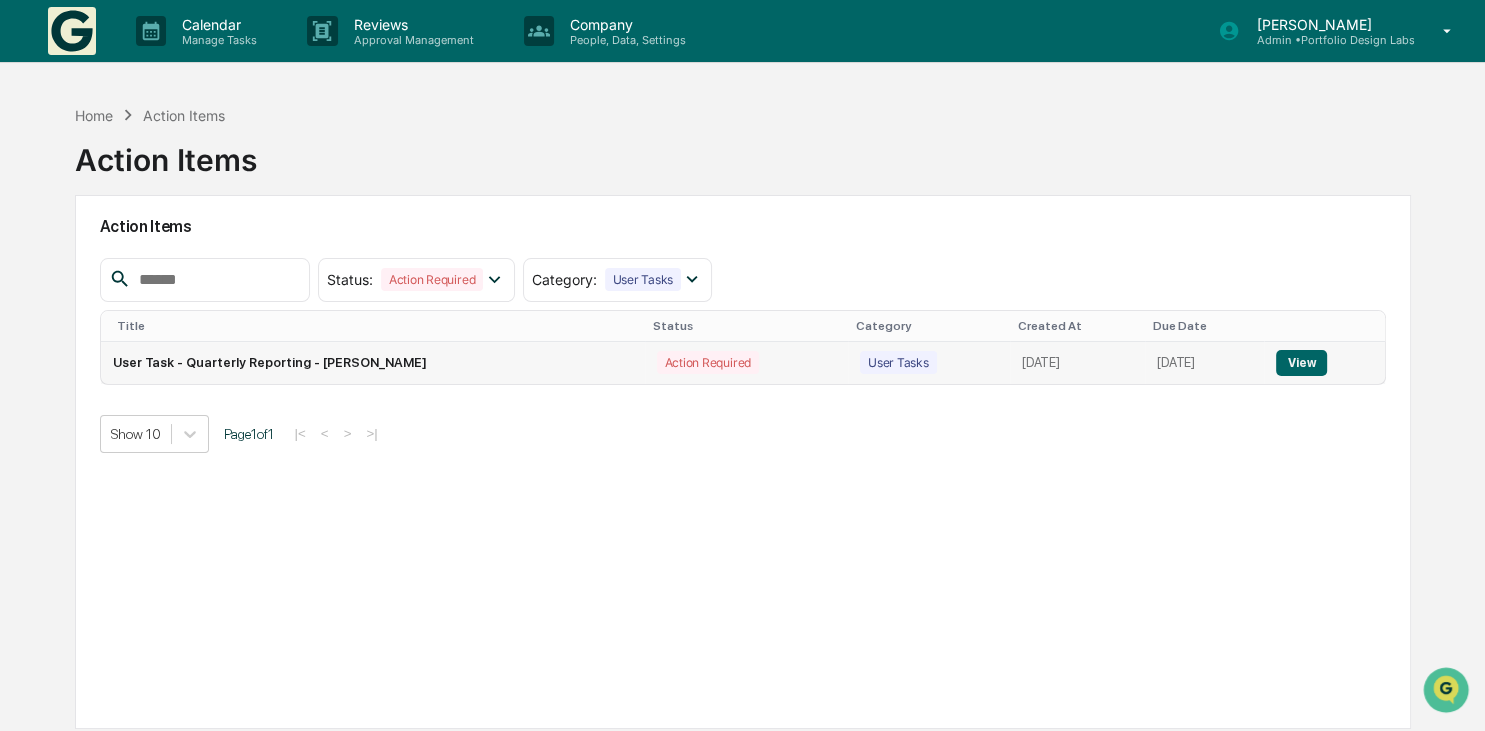 click on "View" at bounding box center [1301, 363] 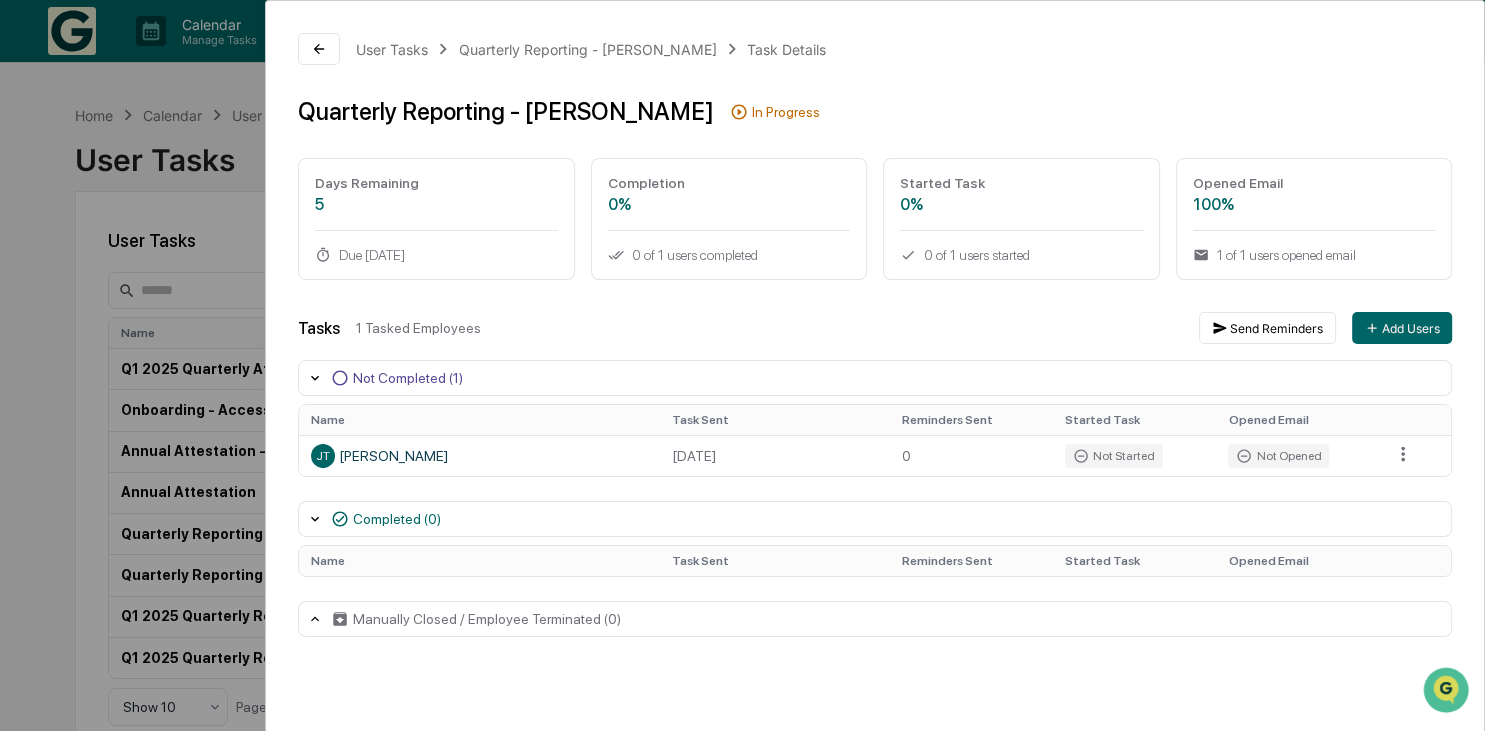 click on "User Tasks Quarterly Reporting - [PERSON_NAME] Task Details Quarterly Reporting - [PERSON_NAME] In Progress Days Remaining 5 Due [DATE] Completion 0% 0 of 1 users completed Started Task 0% 0 of 1 users started Opened Email 100% 1 of 1 users opened email Tasks 1 Tasked Employees Send Reminders Add Users Not Completed (1) Name Task Sent Reminders Sent Started Task Opened Email [PERSON_NAME] [DATE] 0 Not Started Not Opened Completed (0) Name Task Sent Reminders Sent Started Task Opened Email Manually Closed / Employee Terminated (0) Name Task Sent Reminders Sent Started Task Opened Email" at bounding box center [742, 365] 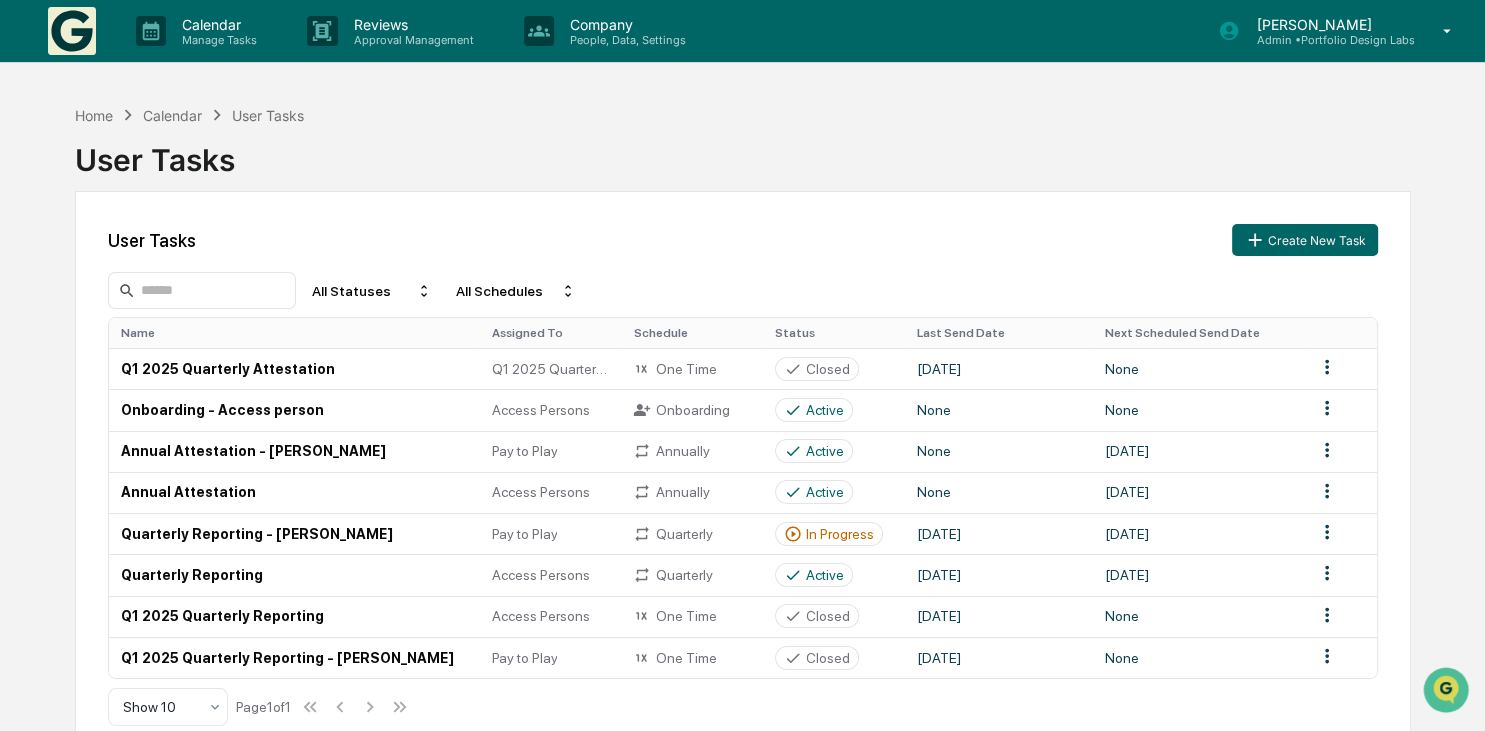 click on "[PERSON_NAME]" at bounding box center (1327, 24) 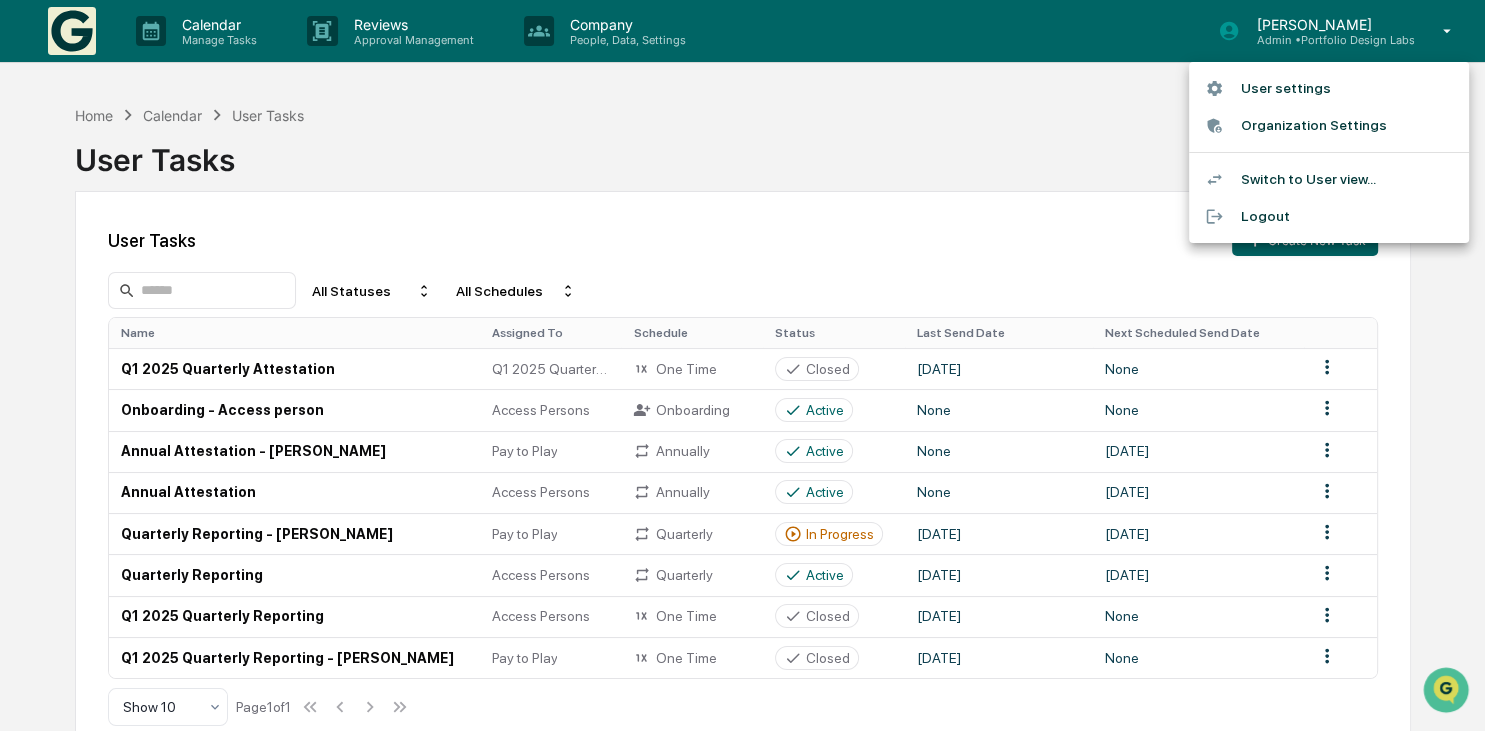 click at bounding box center (742, 365) 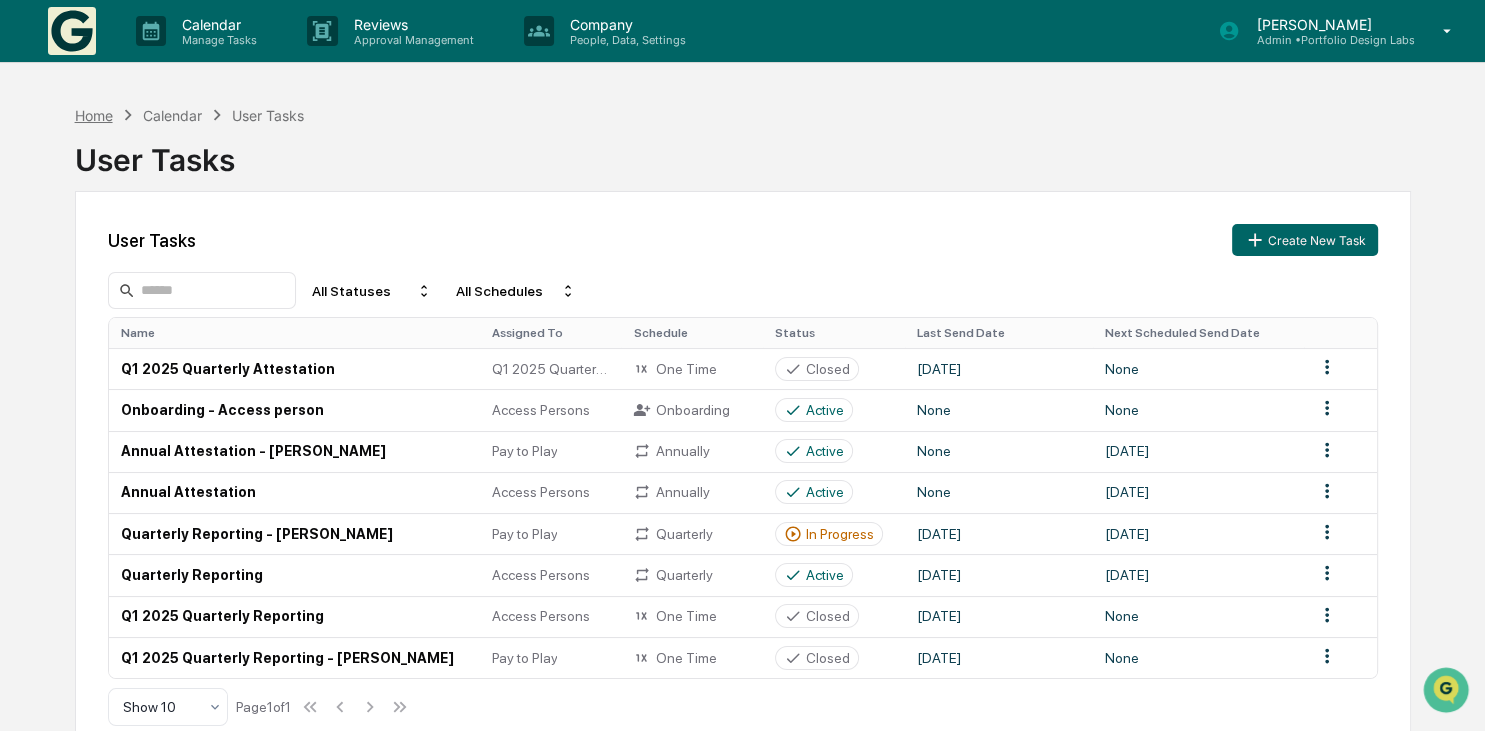 click on "Home" at bounding box center (94, 115) 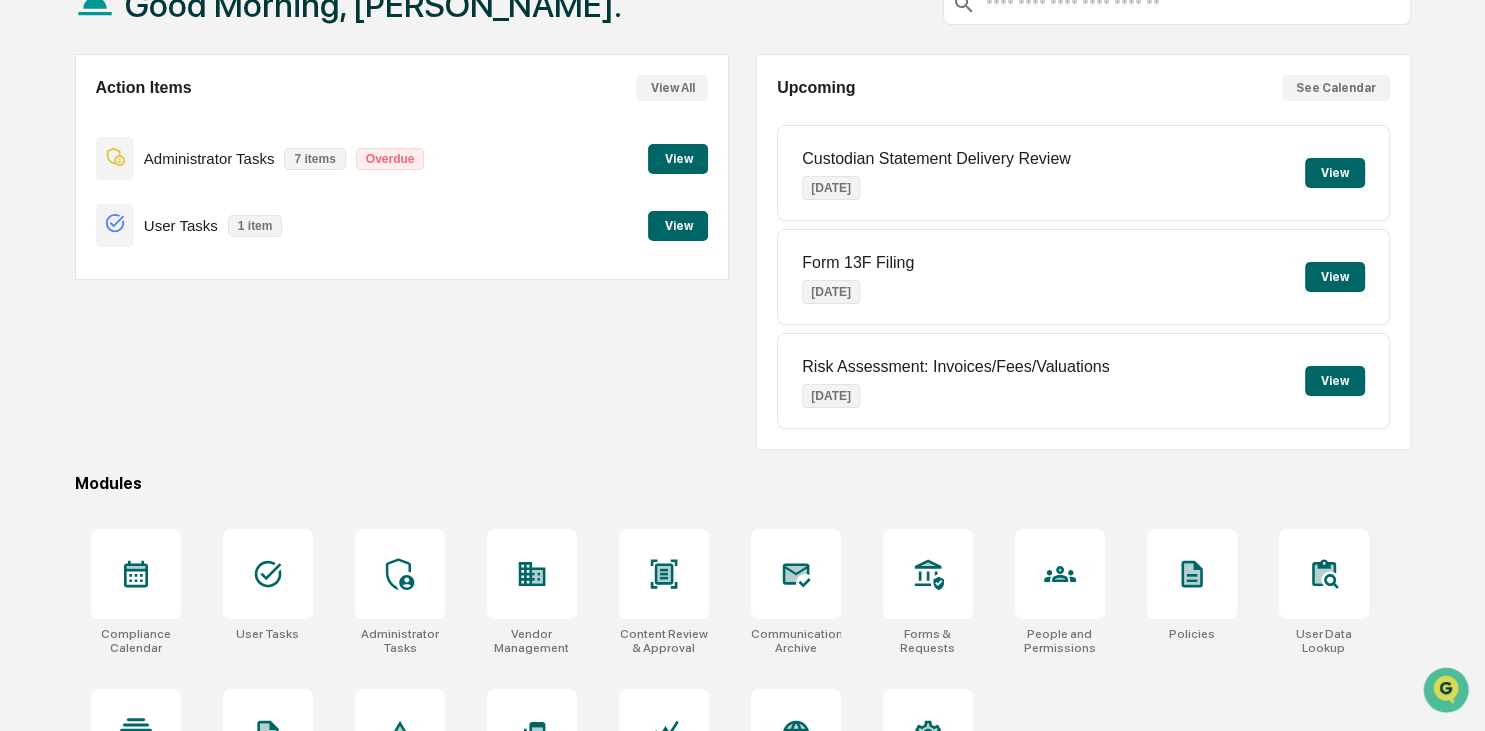 scroll, scrollTop: 211, scrollLeft: 0, axis: vertical 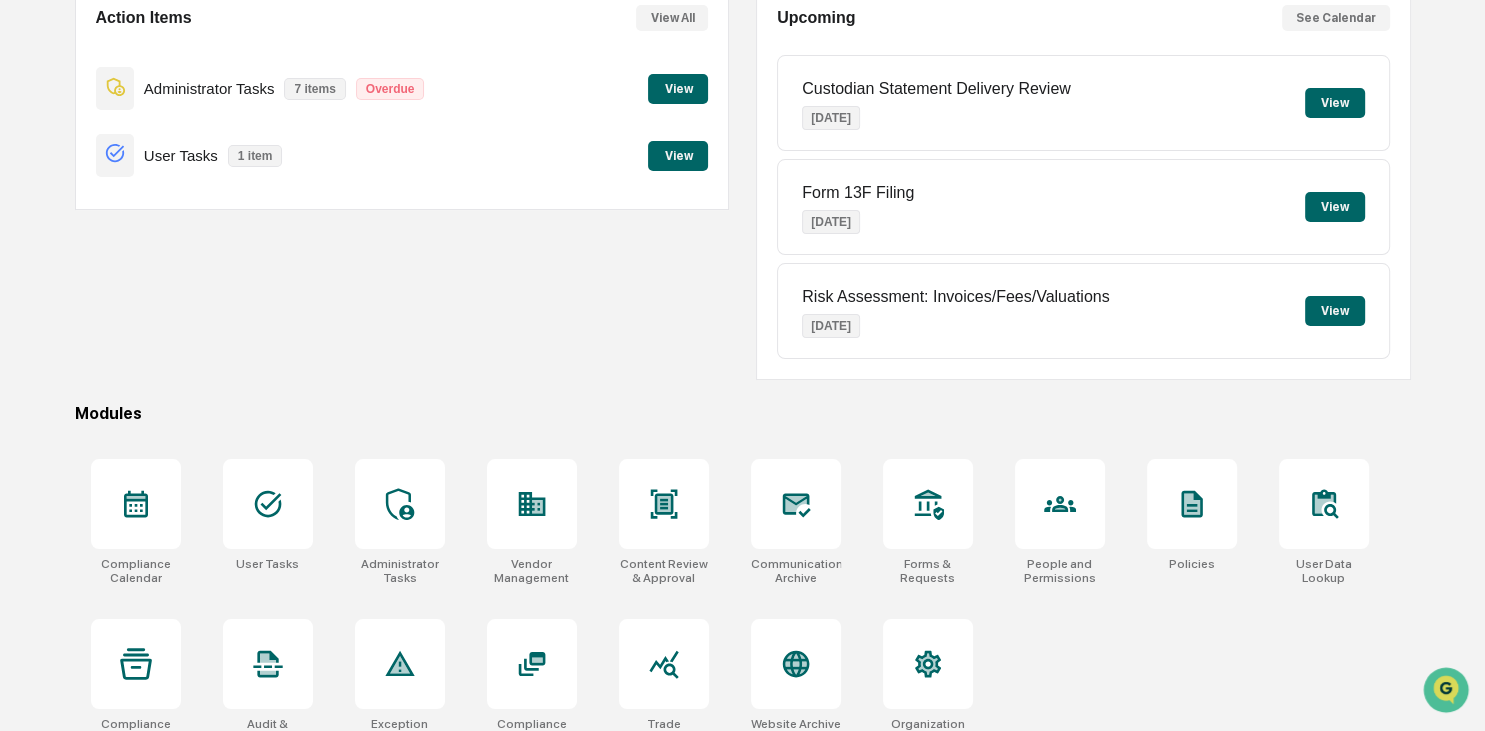 click on "View" at bounding box center [678, 156] 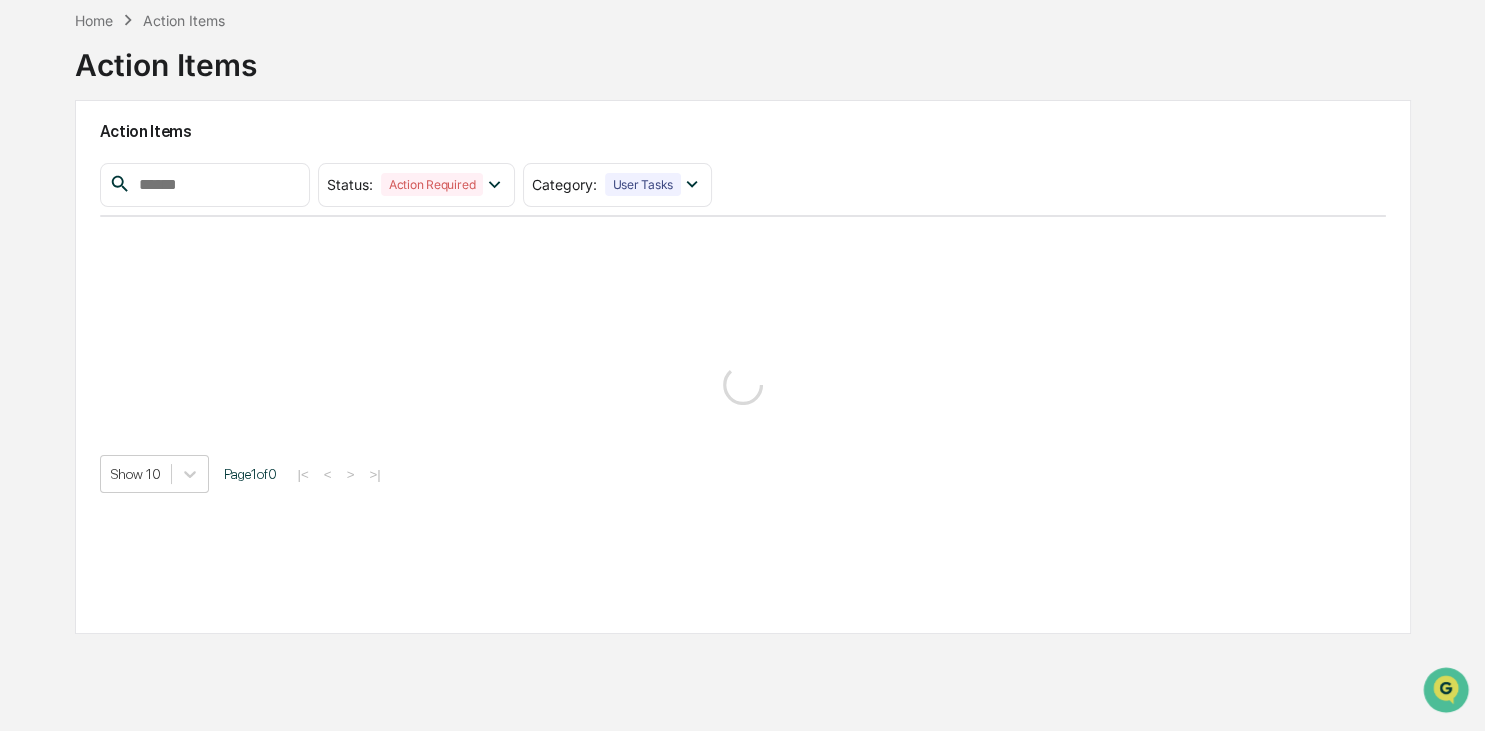 scroll, scrollTop: 95, scrollLeft: 0, axis: vertical 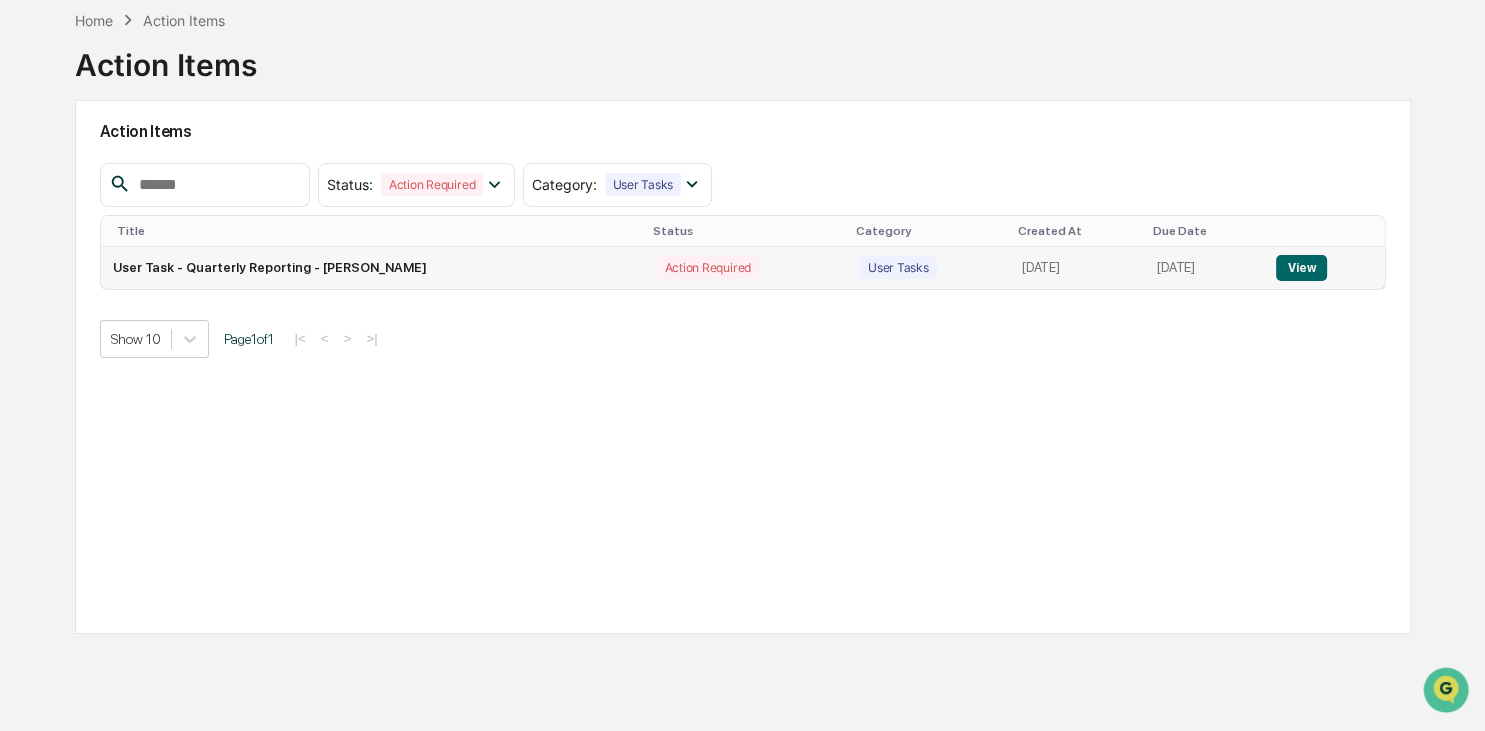 click on "View" at bounding box center (1301, 268) 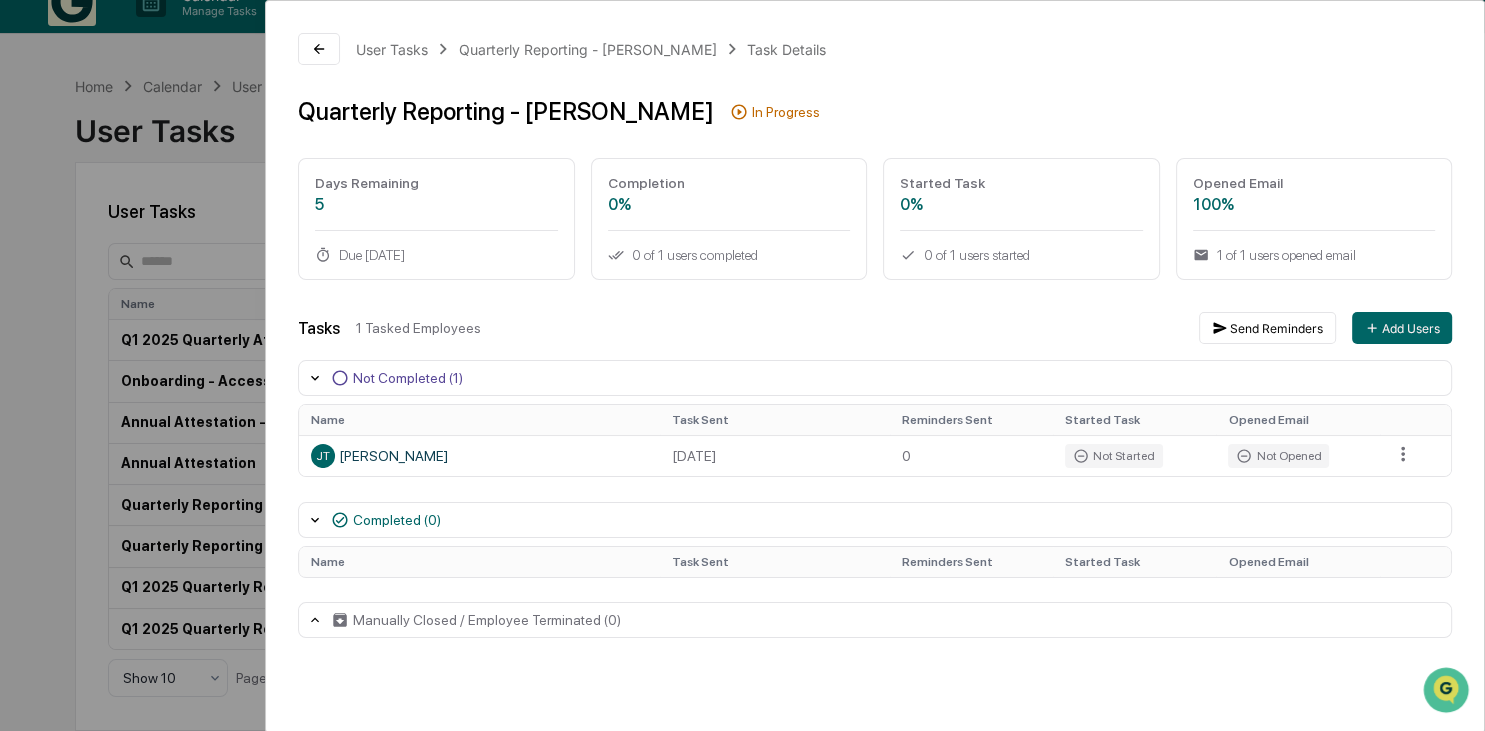 scroll, scrollTop: 32, scrollLeft: 0, axis: vertical 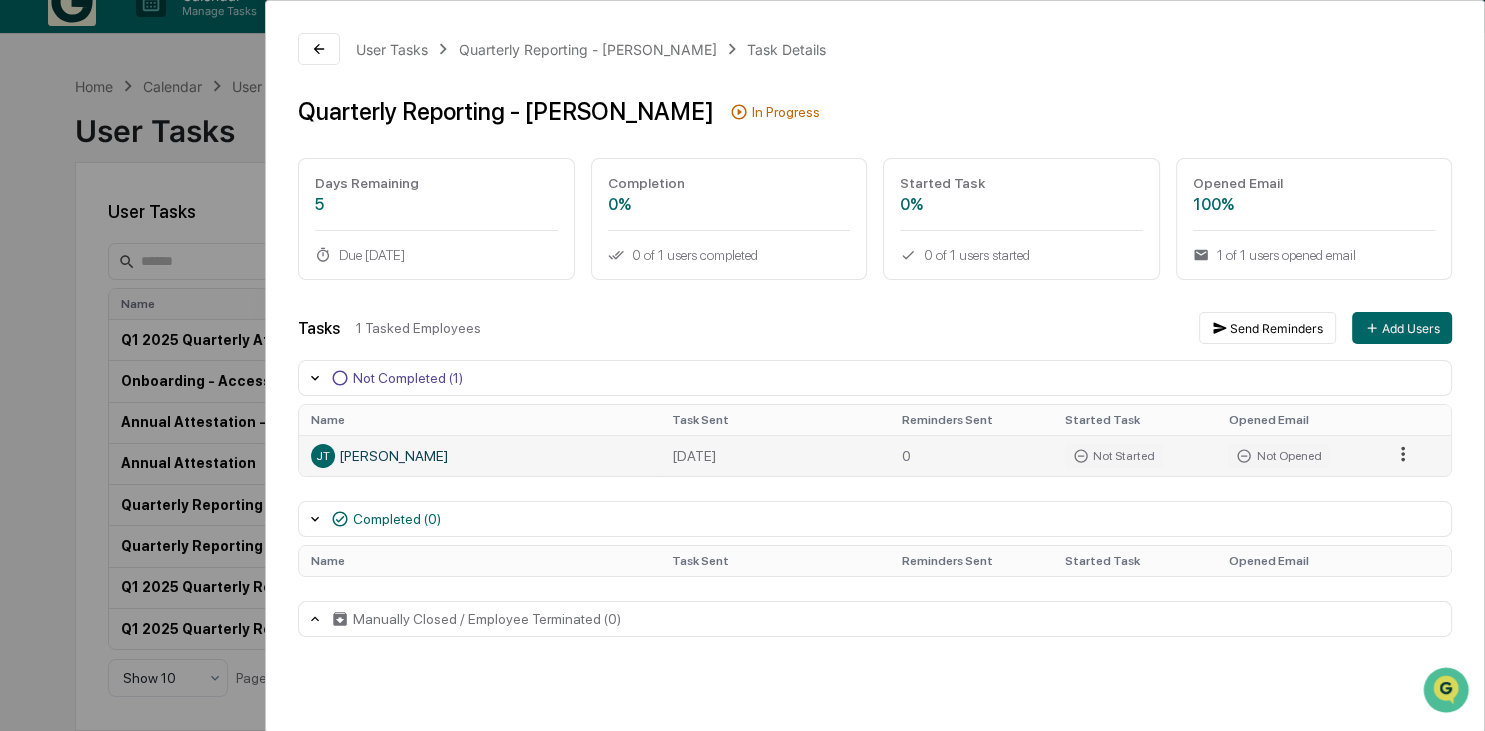 click on "Calendar Manage Tasks Reviews Approval Management Company People, Data, Settings [PERSON_NAME] Admin •  Portfolio Design Labs Home Calendar User Tasks User Tasks User Tasks Create New Task All Statuses All Schedules Name Assigned To Schedule Status Last Send Date Next Scheduled Send Date Q1 2025 Quarterly Attestation Q1 2025 Quarterly Attestation  One Time Closed [DATE] None Onboarding - Access person Access Persons  Onboarding Active None None Annual Attestation - [PERSON_NAME] Pay to Play   Annually Active None [DATE] Annual Attestation Access Persons   Annually Active None [DATE] Quarterly Reporting - [PERSON_NAME] Pay to Play   Quarterly In Progress [DATE] [DATE] Quarterly Reporting Access Persons   Quarterly Active [DATE] [DATE] Q1 2025 Quarterly Reporting Access Persons  One Time Closed [DATE] None Q1 2025 Quarterly Reporting - [PERSON_NAME] Pay to Play  One Time Closed [DATE] None Show 10 Page  1  of  1 User Tasks Quarterly Reporting - [PERSON_NAME] 5 0" at bounding box center [742, 336] 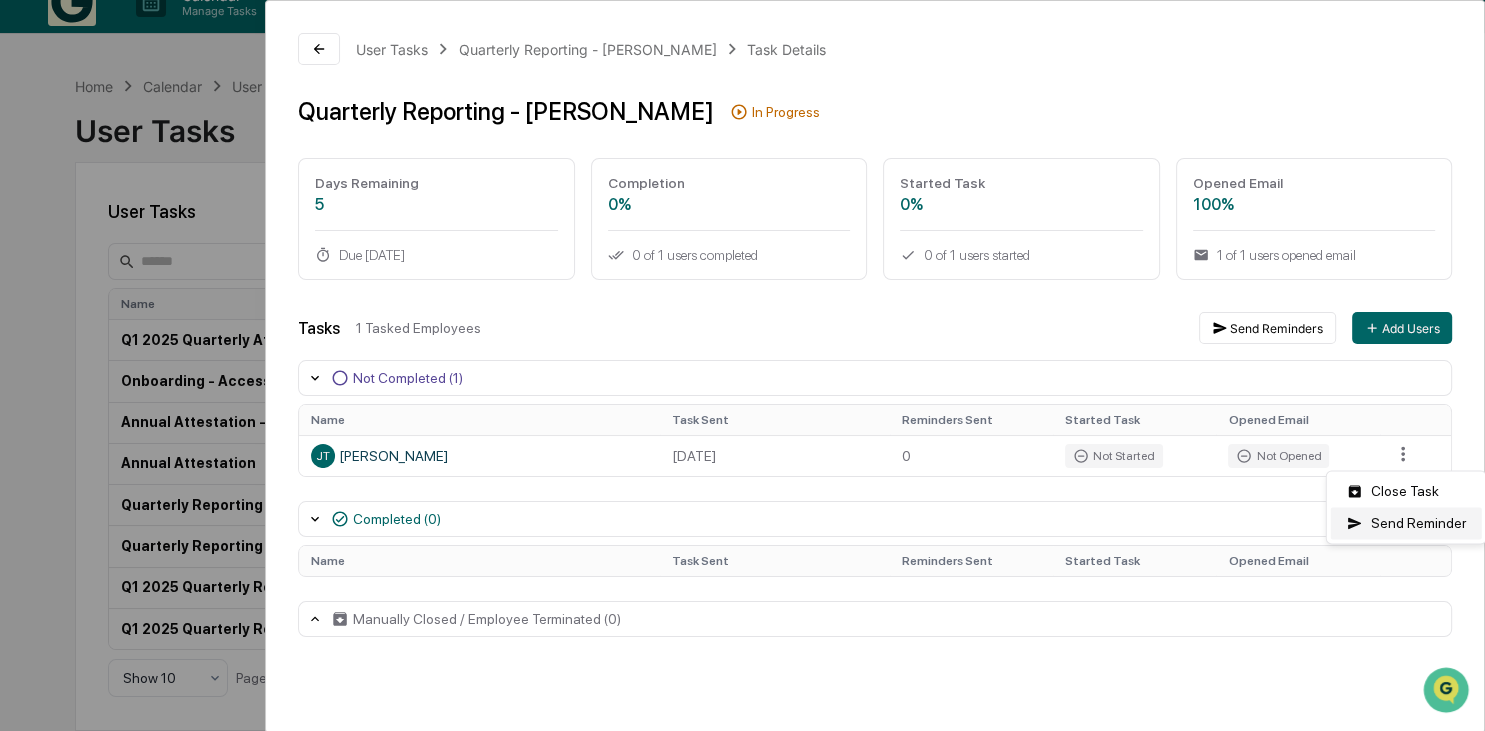 click on "Send Reminder" at bounding box center [1406, 523] 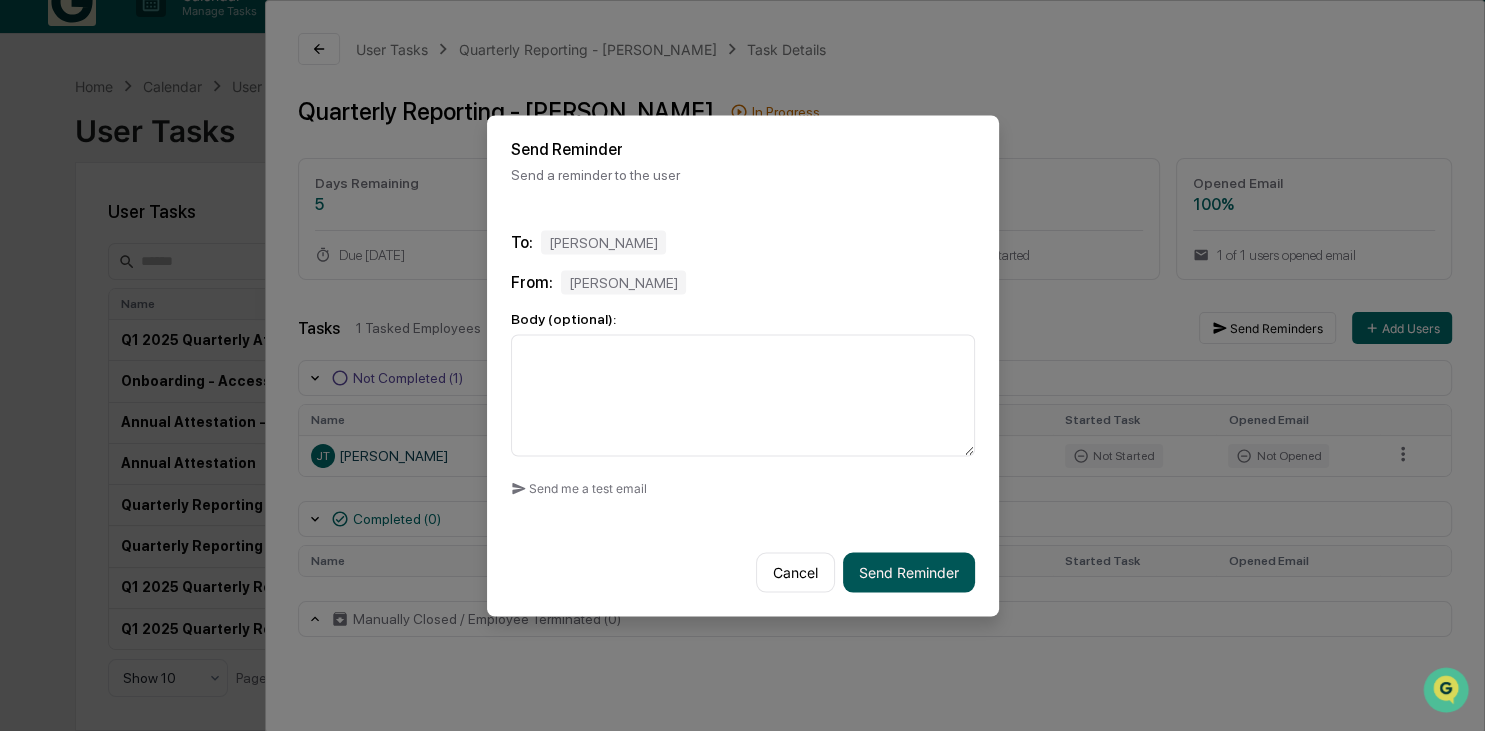 click on "Send Reminder" at bounding box center (909, 572) 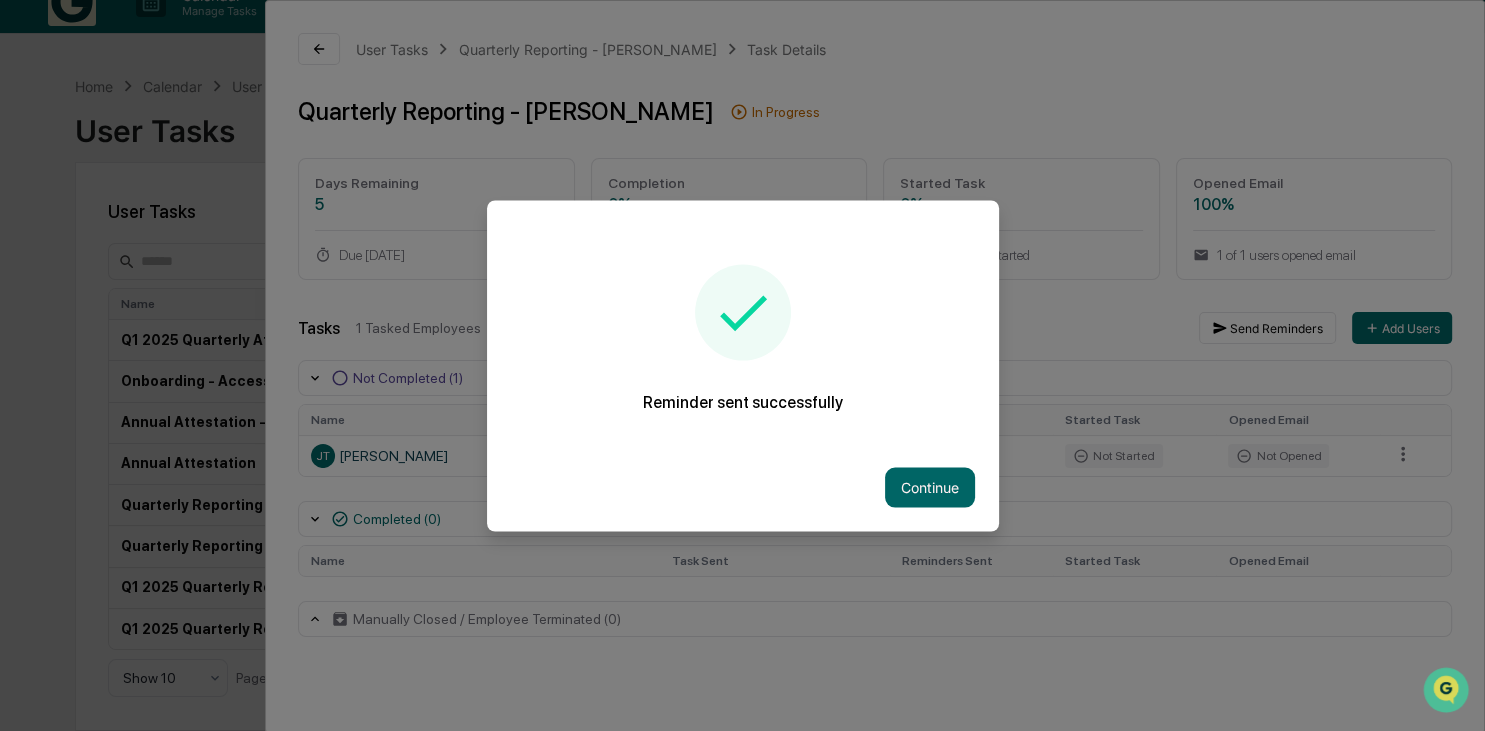 click at bounding box center (742, 365) 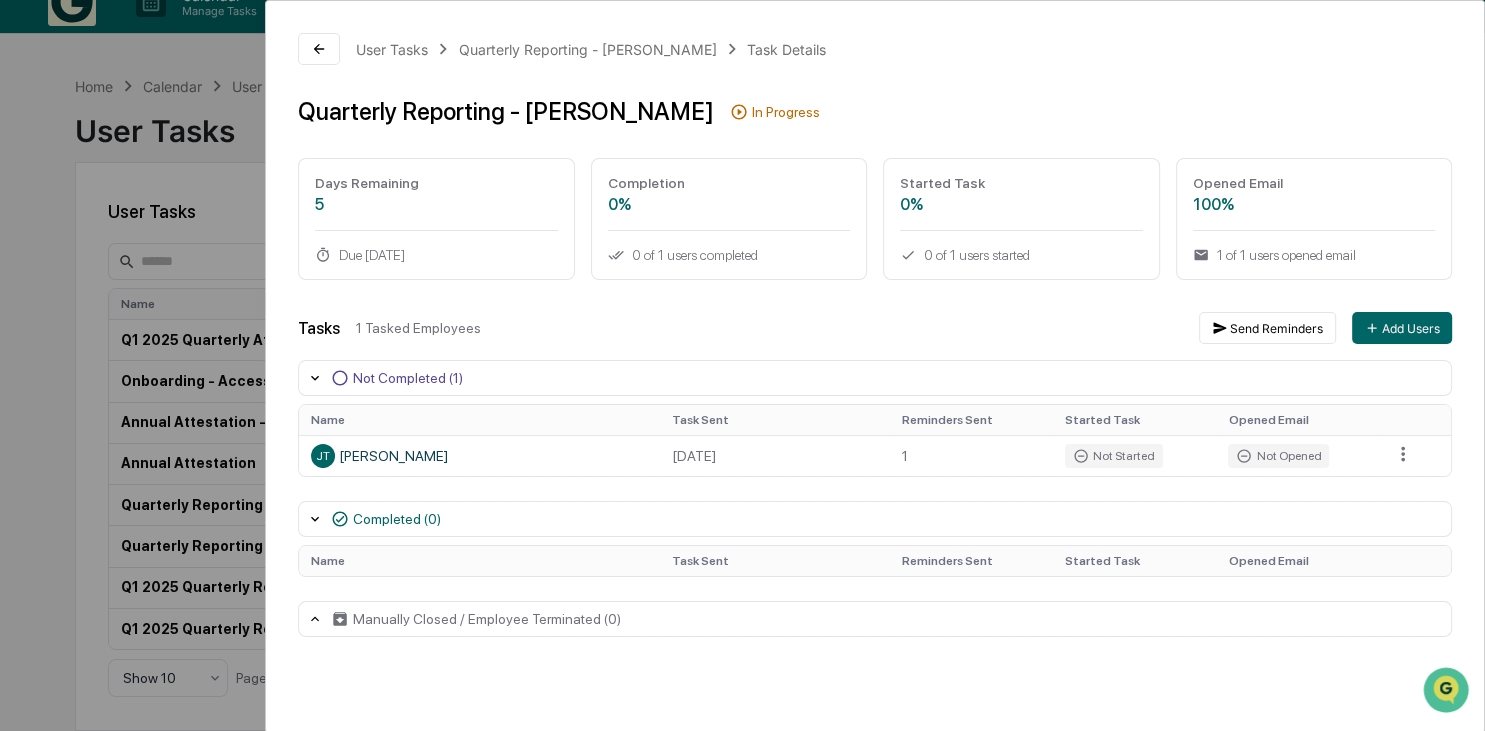 click on "User Tasks Quarterly Reporting - [PERSON_NAME] Task Details Quarterly Reporting - [PERSON_NAME] In Progress Days Remaining 5 Due [DATE] Completion 0% 0 of 1 users completed Started Task 0% 0 of 1 users started Opened Email 100% 1 of 1 users opened email Tasks 1 Tasked Employees Send Reminders Add Users Not Completed (1) Name Task Sent Reminders Sent Started Task Opened Email [PERSON_NAME] [DATE] 1 Not Started Not Opened Completed (0) Name Task Sent Reminders Sent Started Task Opened Email Manually Closed / Employee Terminated (0) Name Task Sent Reminders Sent Started Task Opened Email" at bounding box center [742, 365] 